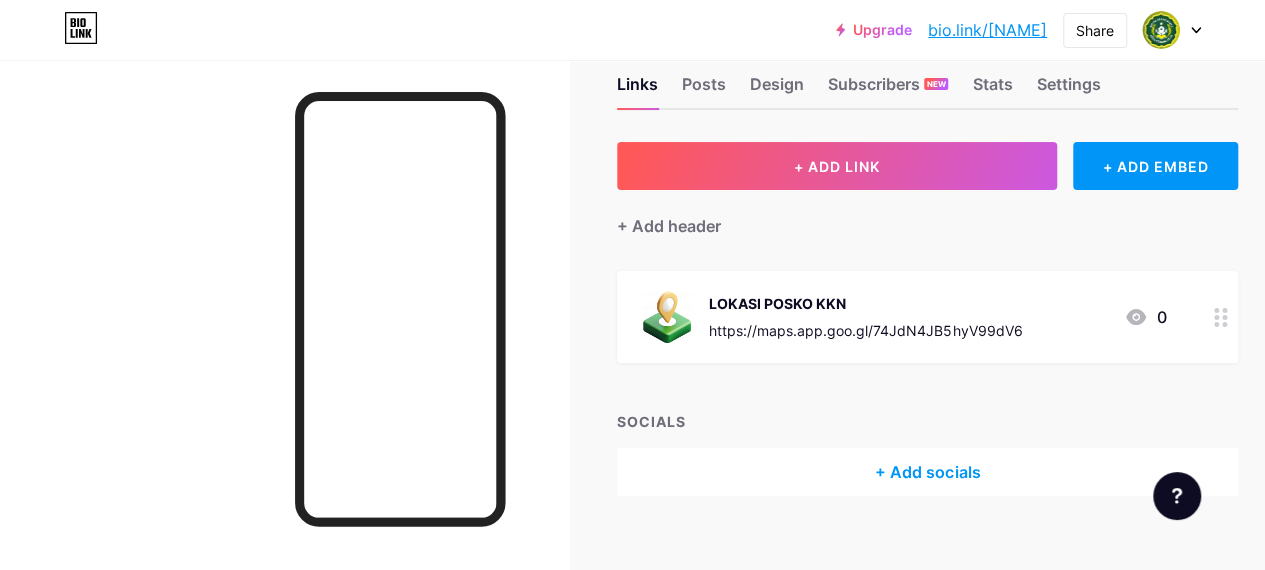 scroll, scrollTop: 69, scrollLeft: 0, axis: vertical 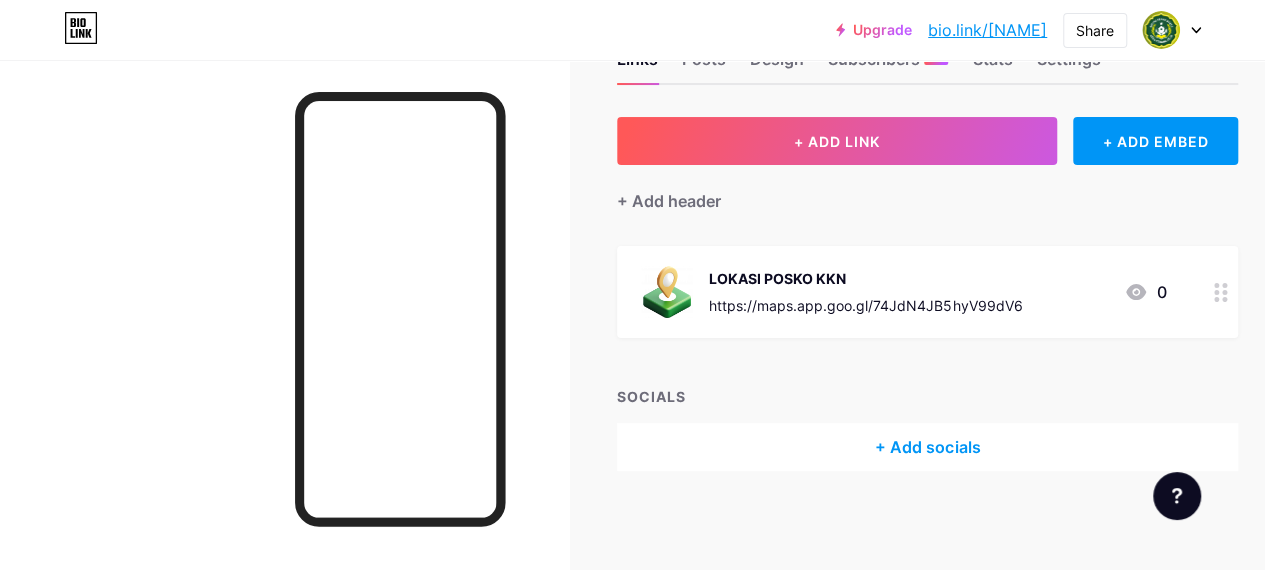 click on "+ Add socials" at bounding box center (927, 447) 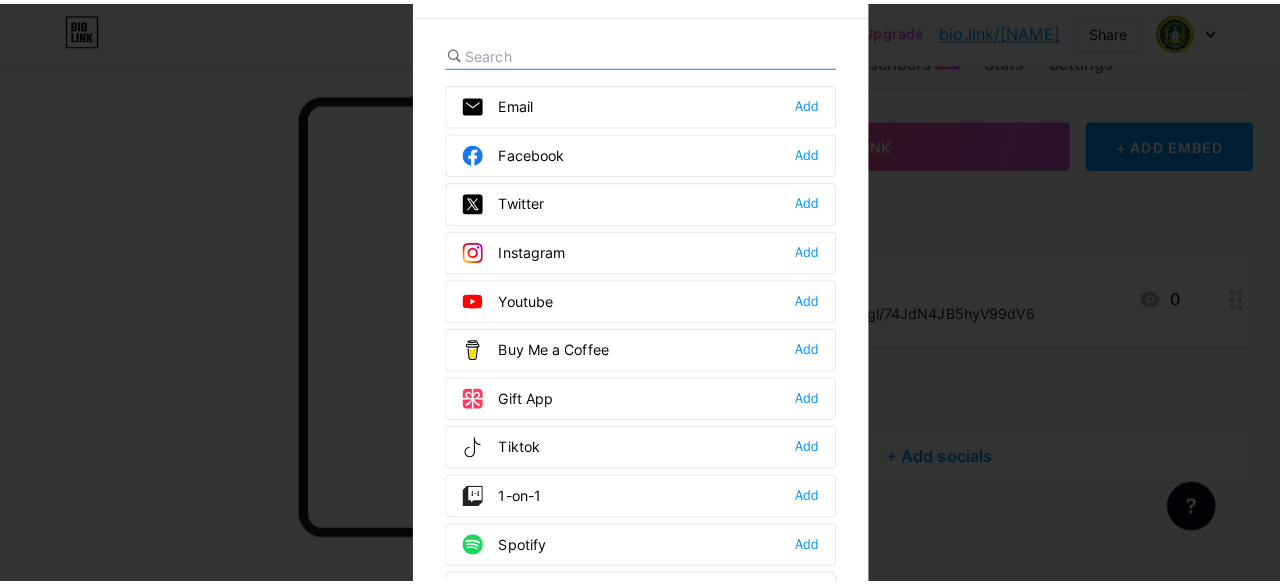 scroll, scrollTop: 54, scrollLeft: 0, axis: vertical 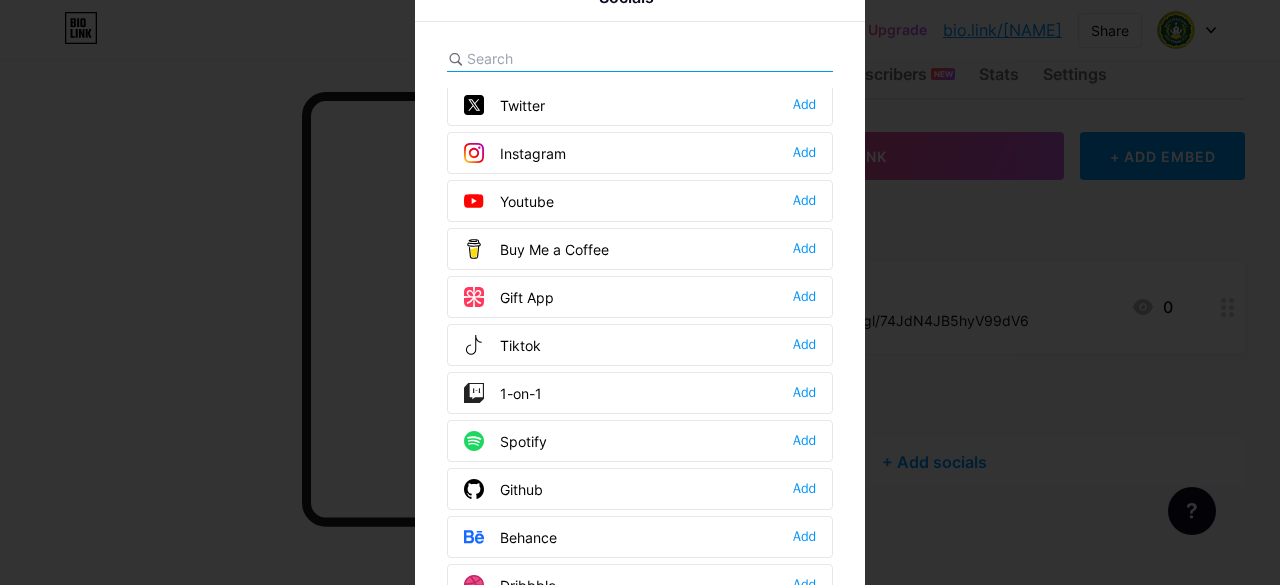 click on "Tiktok
Add" at bounding box center (640, 345) 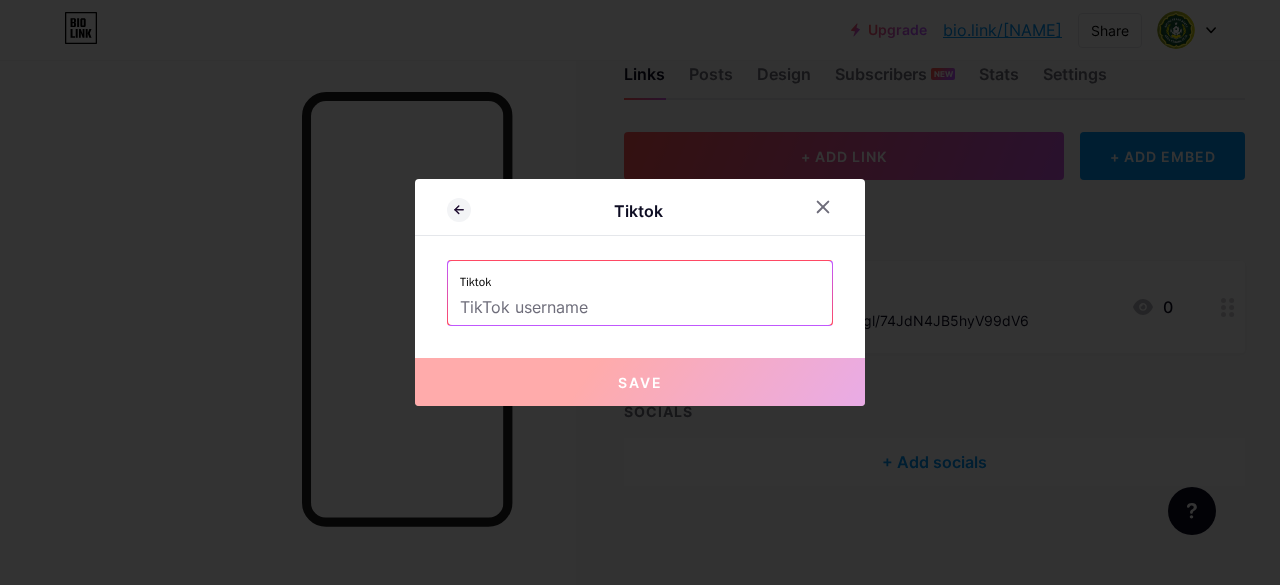 click at bounding box center [640, 308] 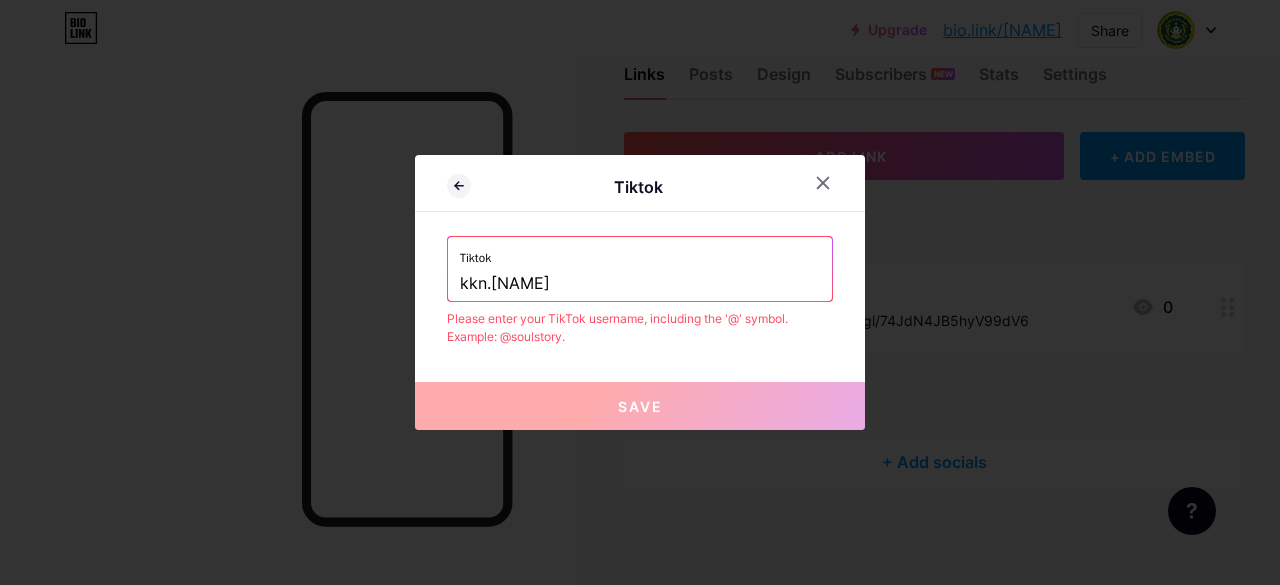 click on "kkn.[NAME]" at bounding box center [640, 284] 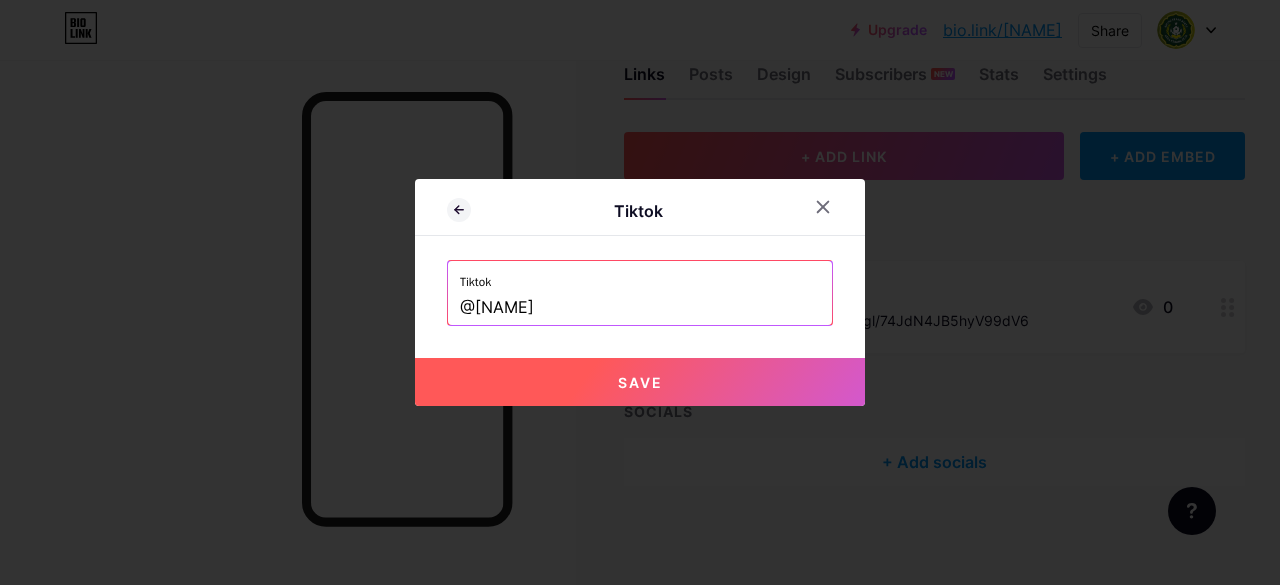 click on "Save" at bounding box center (640, 382) 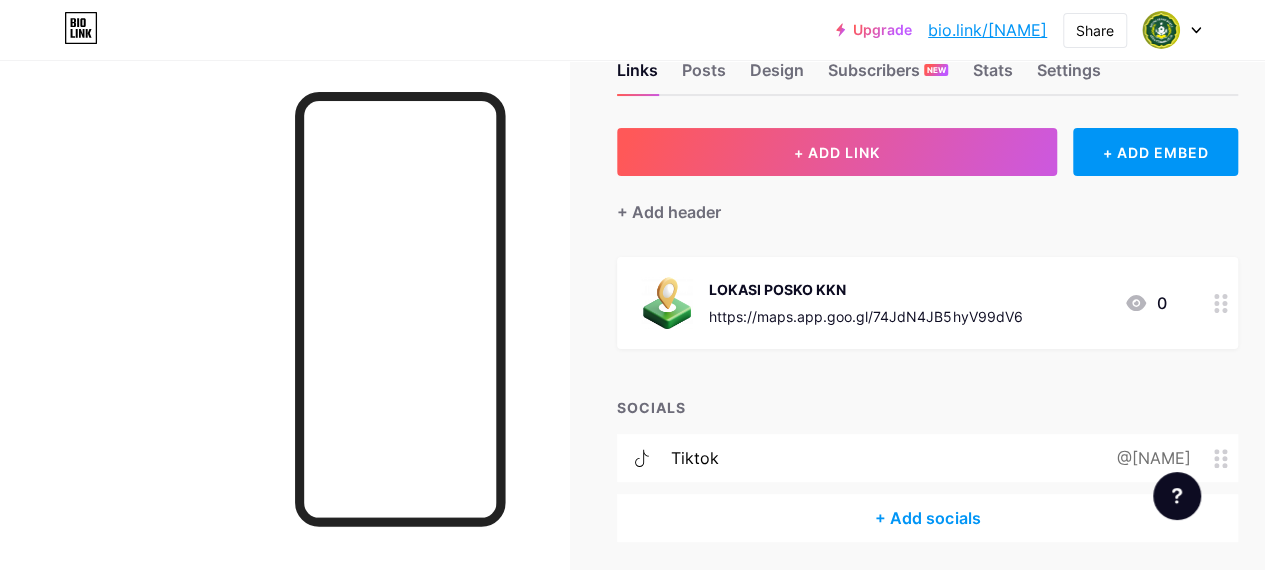 scroll, scrollTop: 129, scrollLeft: 0, axis: vertical 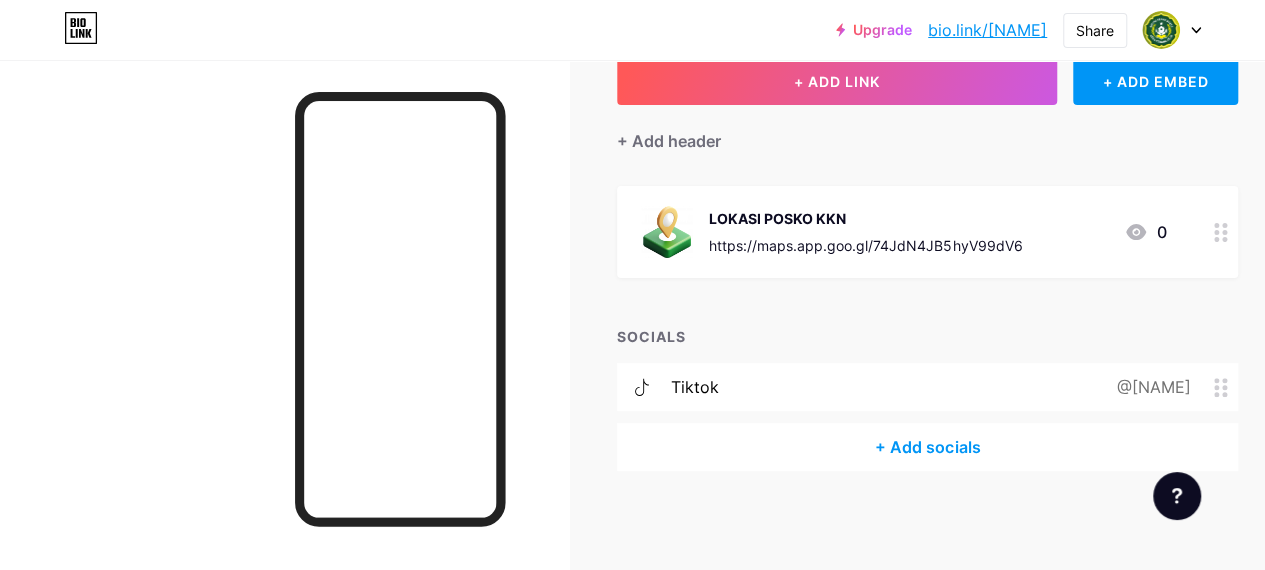 click at bounding box center [1226, 387] 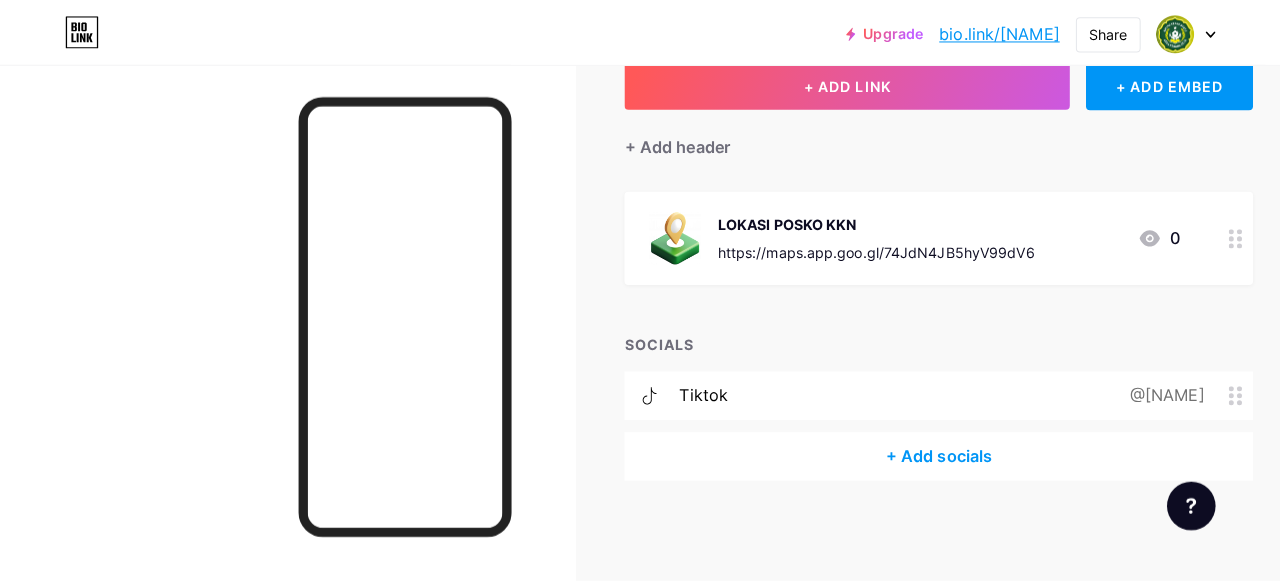 scroll, scrollTop: 114, scrollLeft: 0, axis: vertical 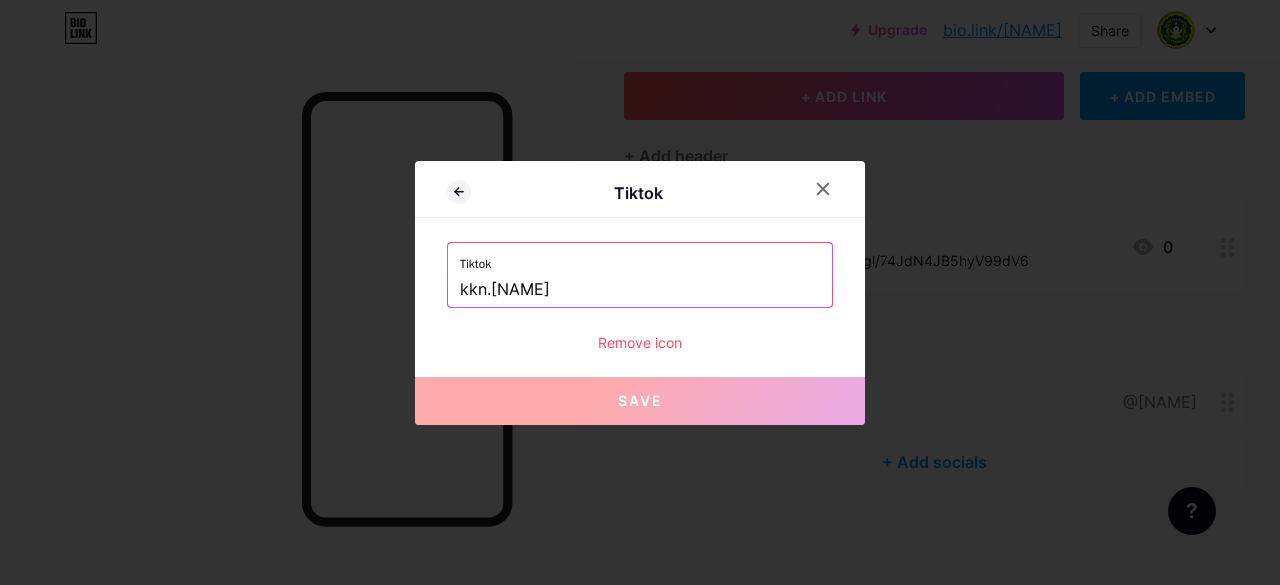 click on "Remove icon" at bounding box center (640, 342) 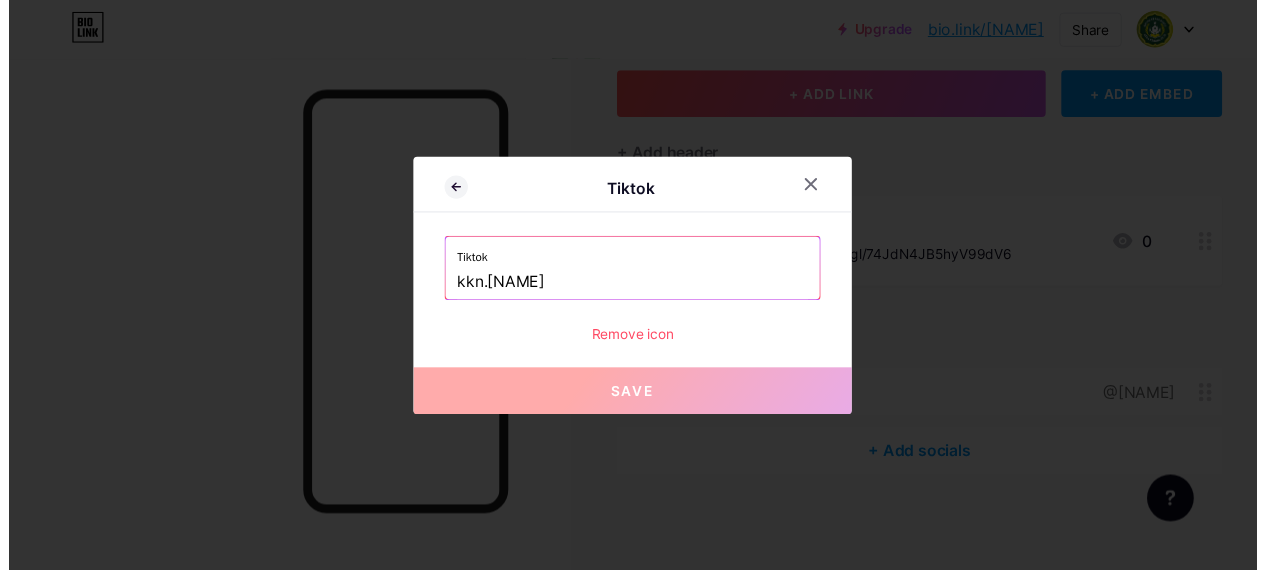 scroll, scrollTop: 129, scrollLeft: 0, axis: vertical 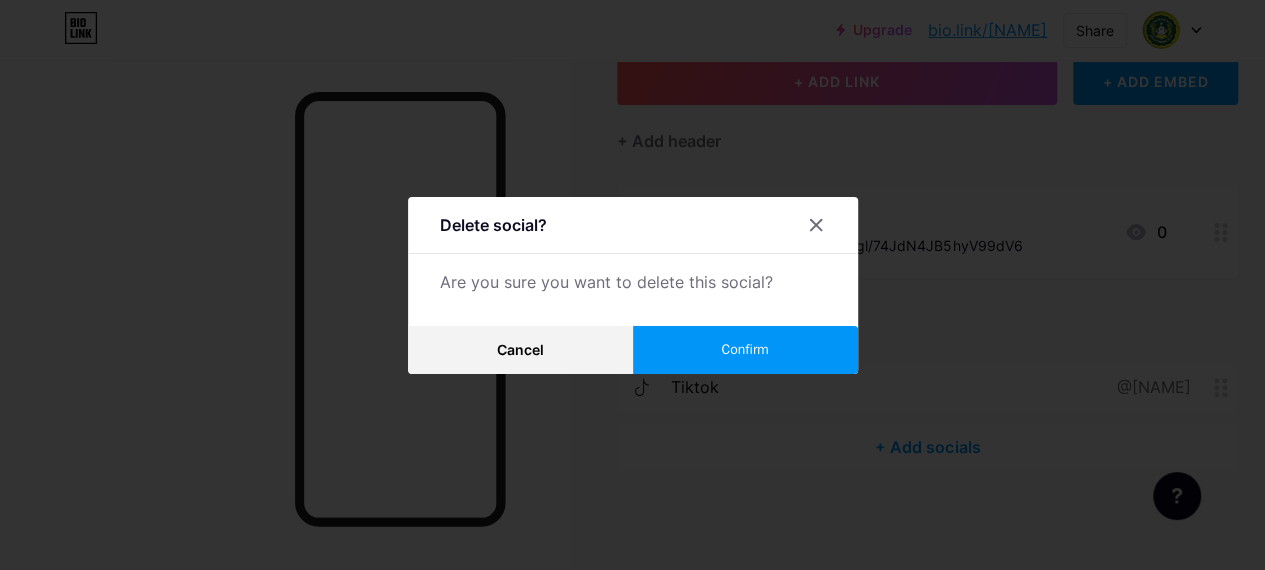 click on "Confirm" at bounding box center [744, 349] 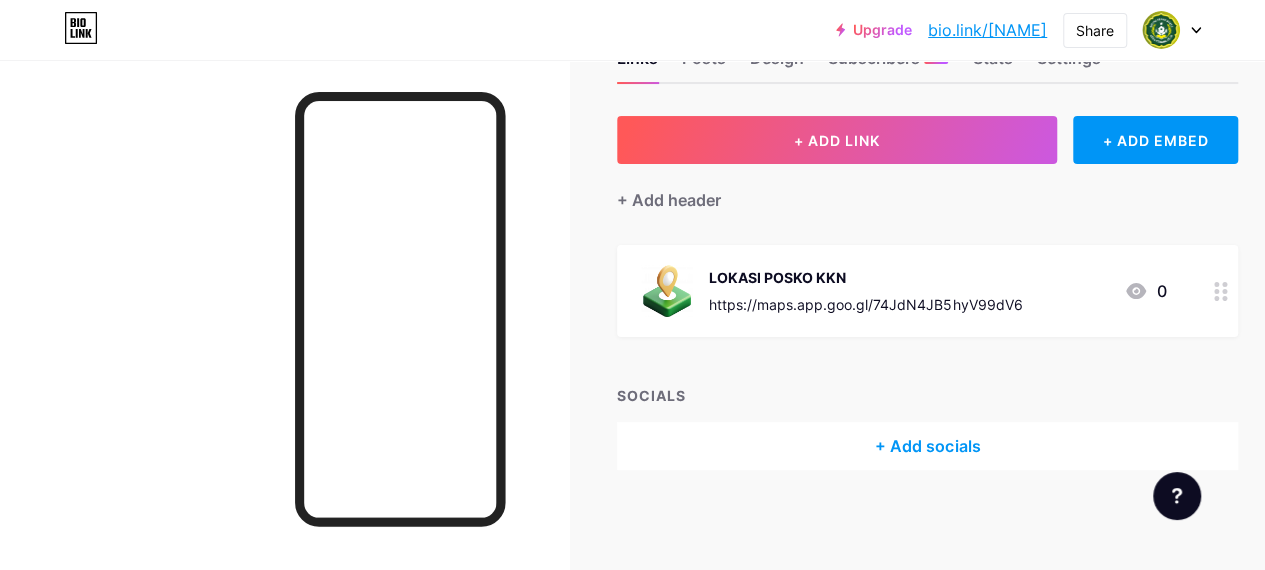 scroll, scrollTop: 69, scrollLeft: 0, axis: vertical 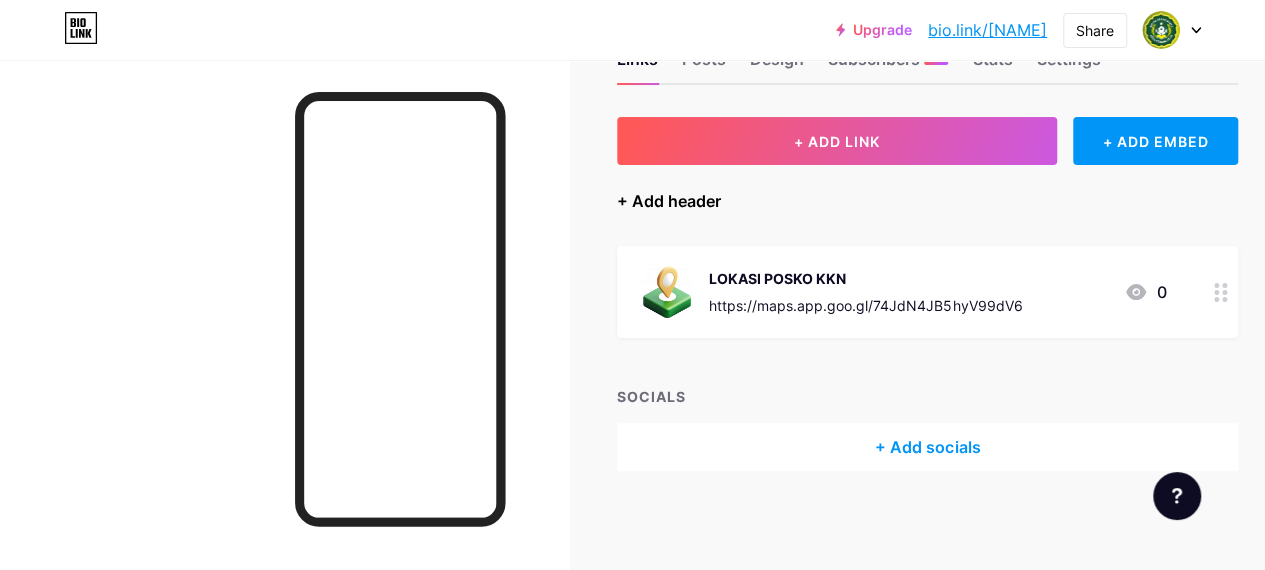 click on "+ Add header" at bounding box center (669, 201) 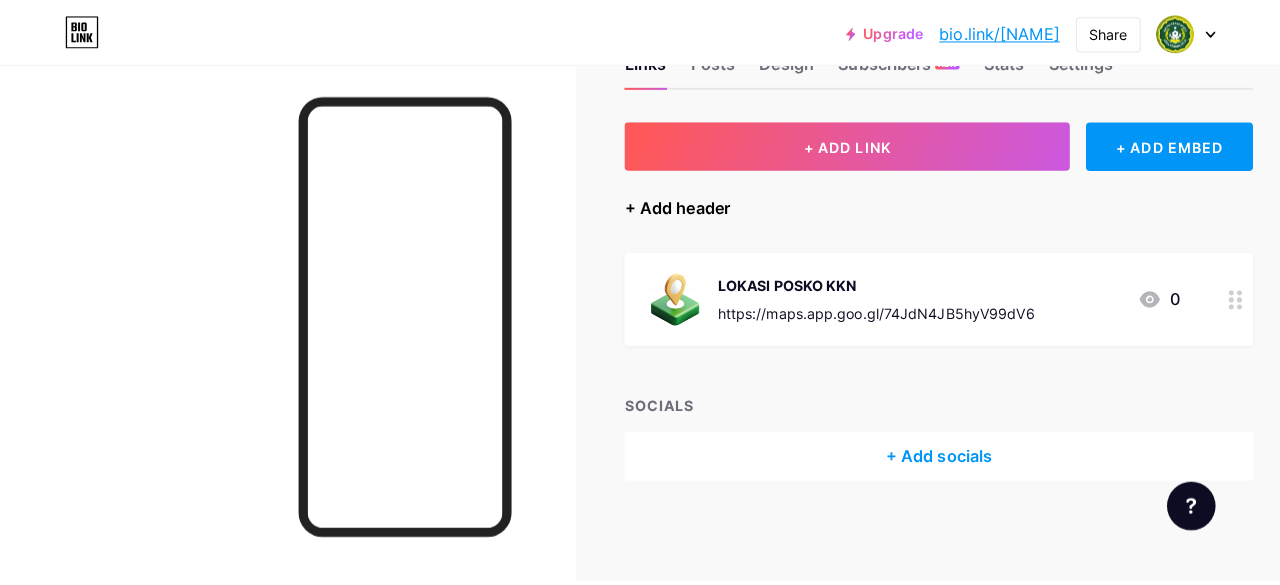 scroll, scrollTop: 54, scrollLeft: 0, axis: vertical 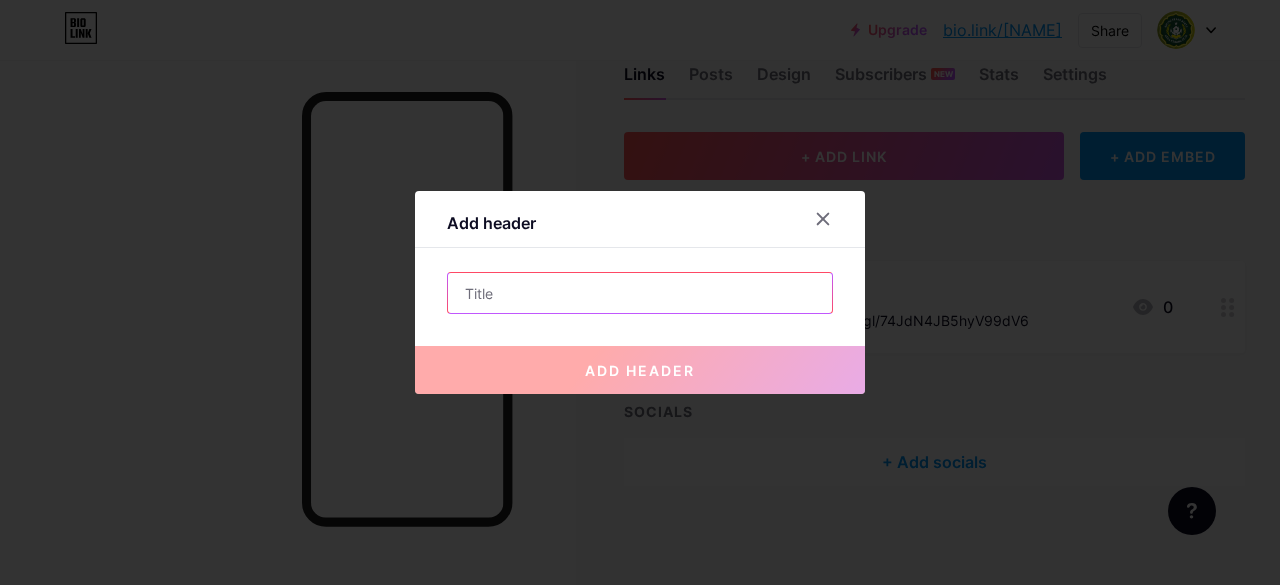 click at bounding box center (640, 293) 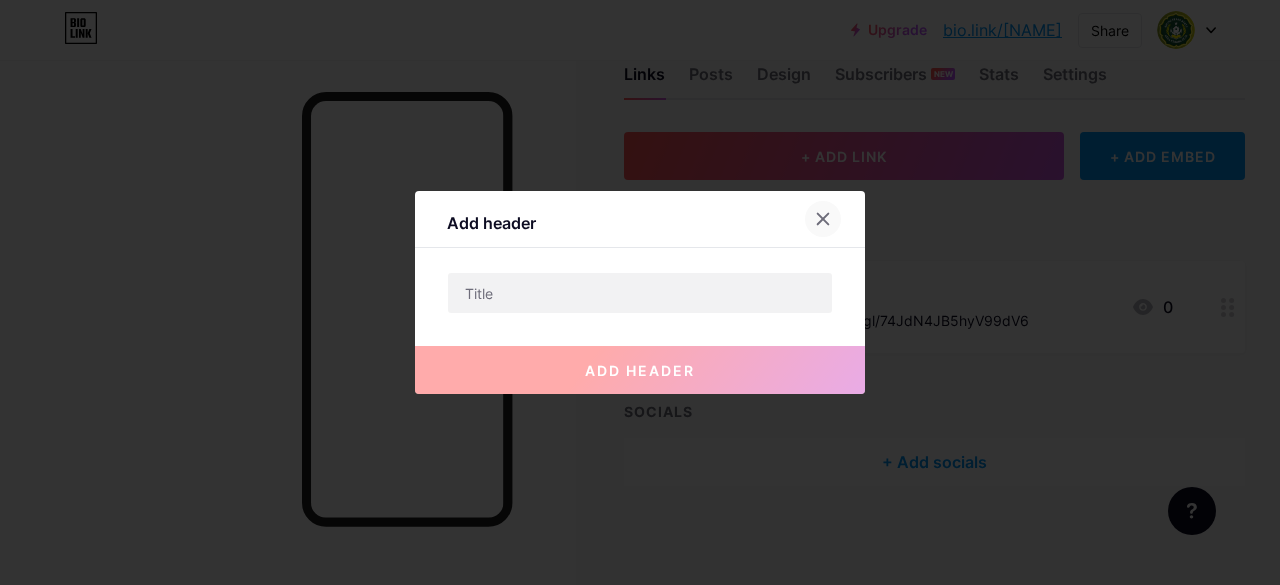 click 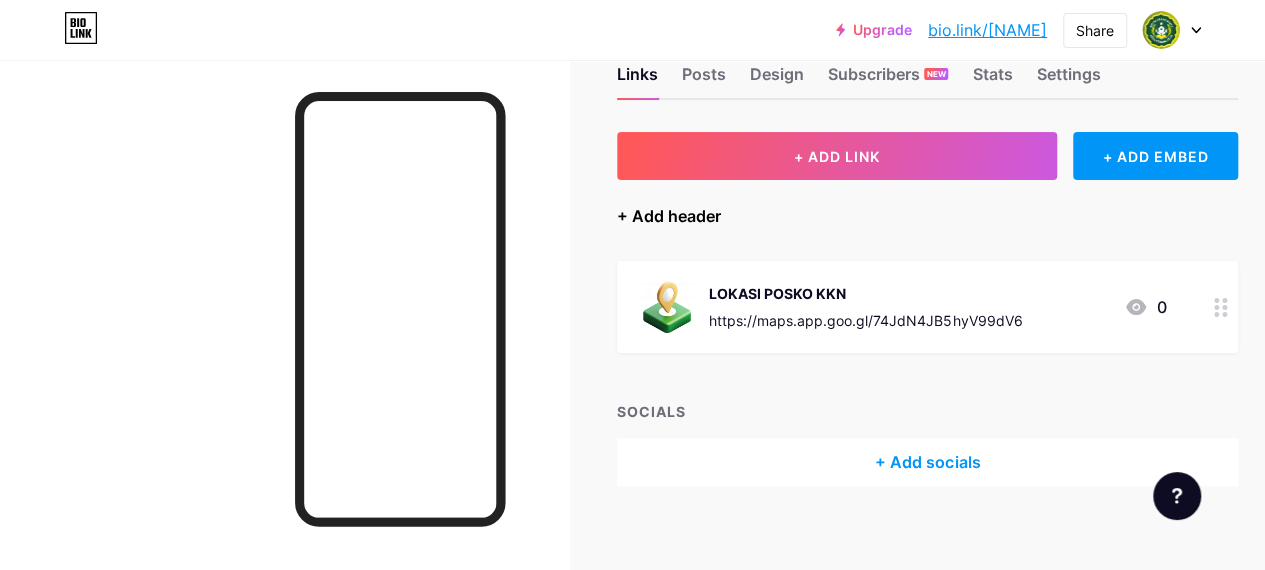 click on "+ Add header" at bounding box center [669, 216] 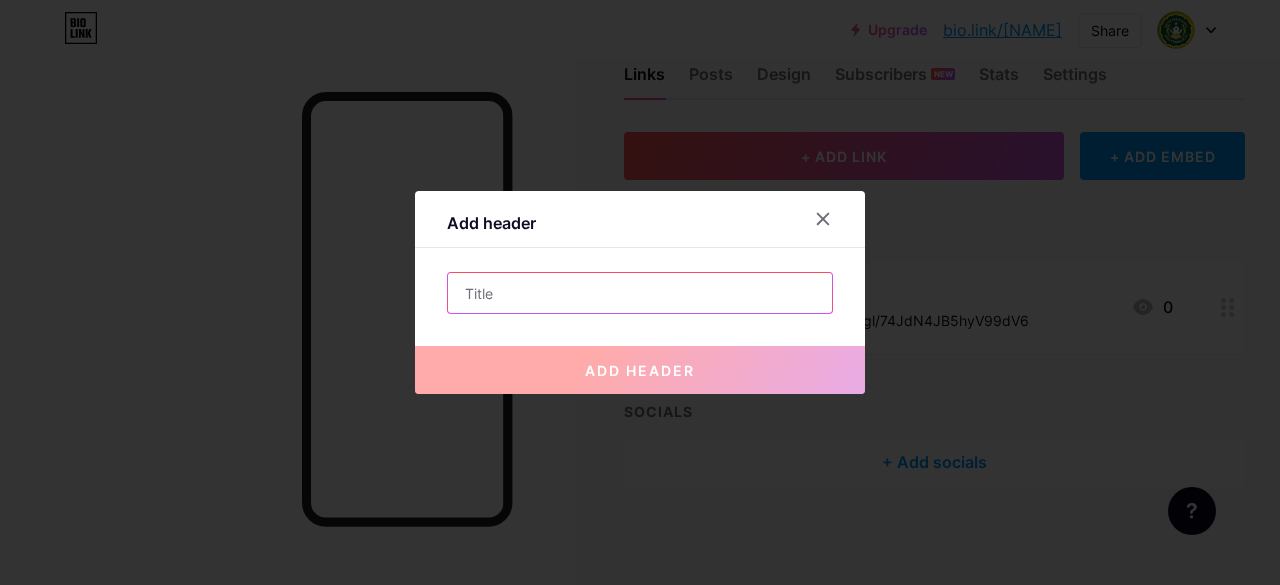 click at bounding box center (640, 293) 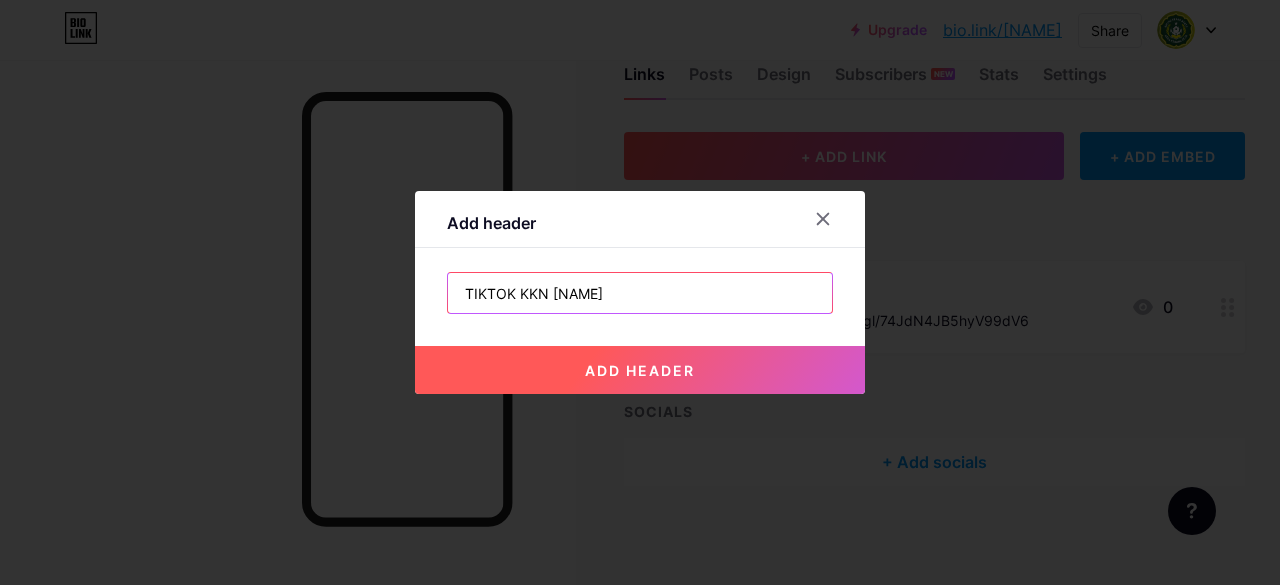 type on "TIKTOK KKN [NAME]" 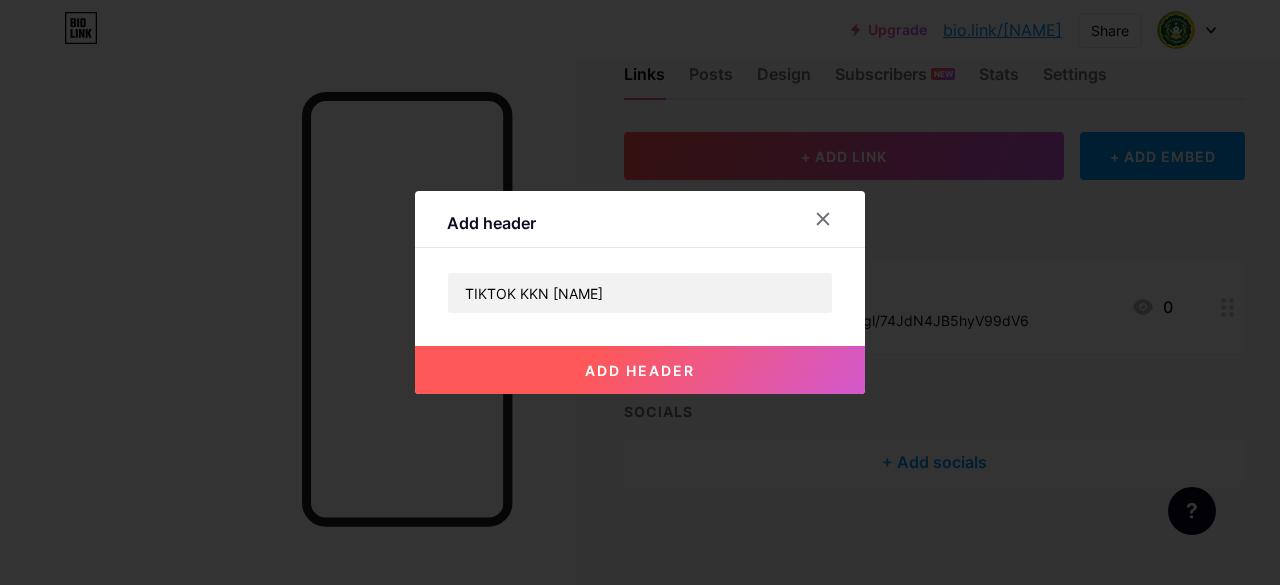 click on "add header" at bounding box center (640, 370) 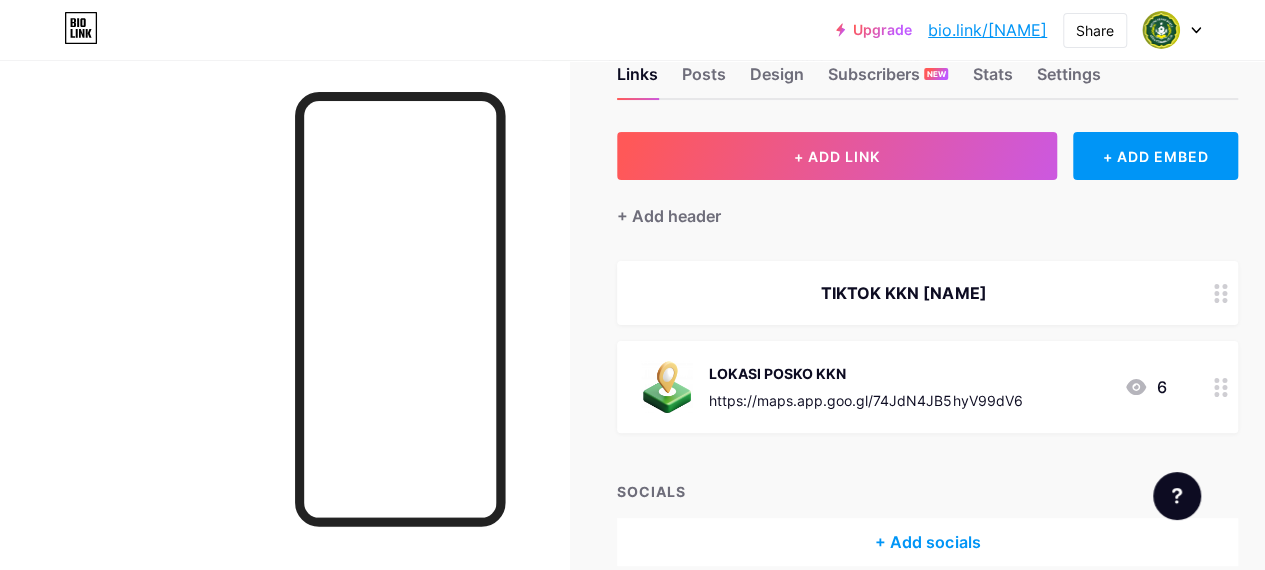 click on "TIKTOK KKN [NAME]" at bounding box center [927, 293] 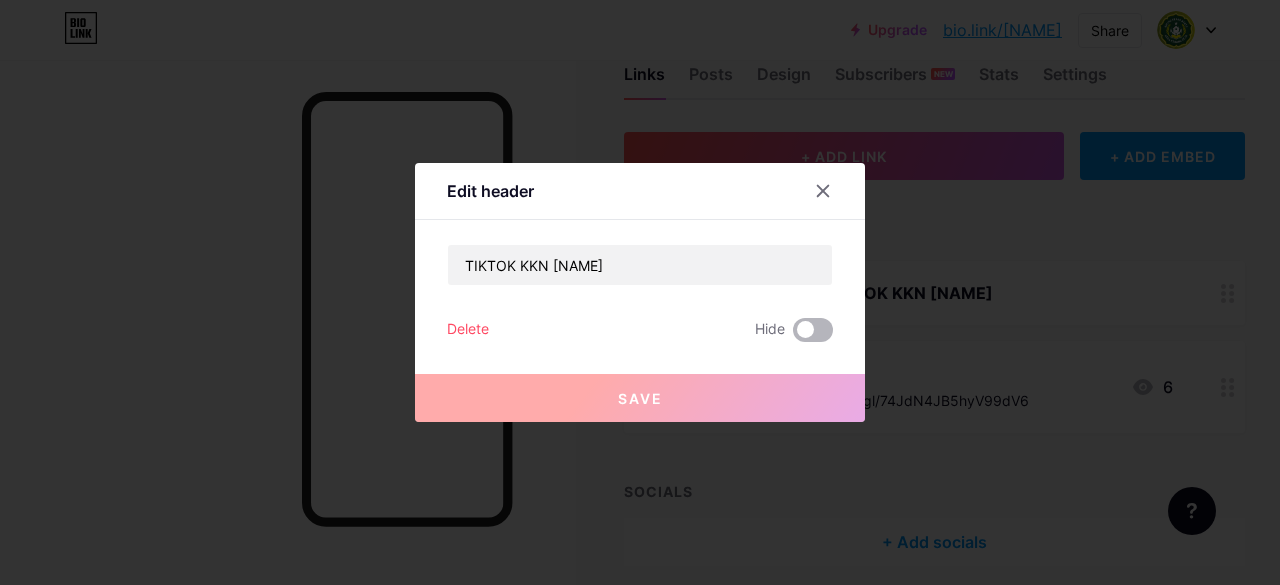 click at bounding box center (813, 330) 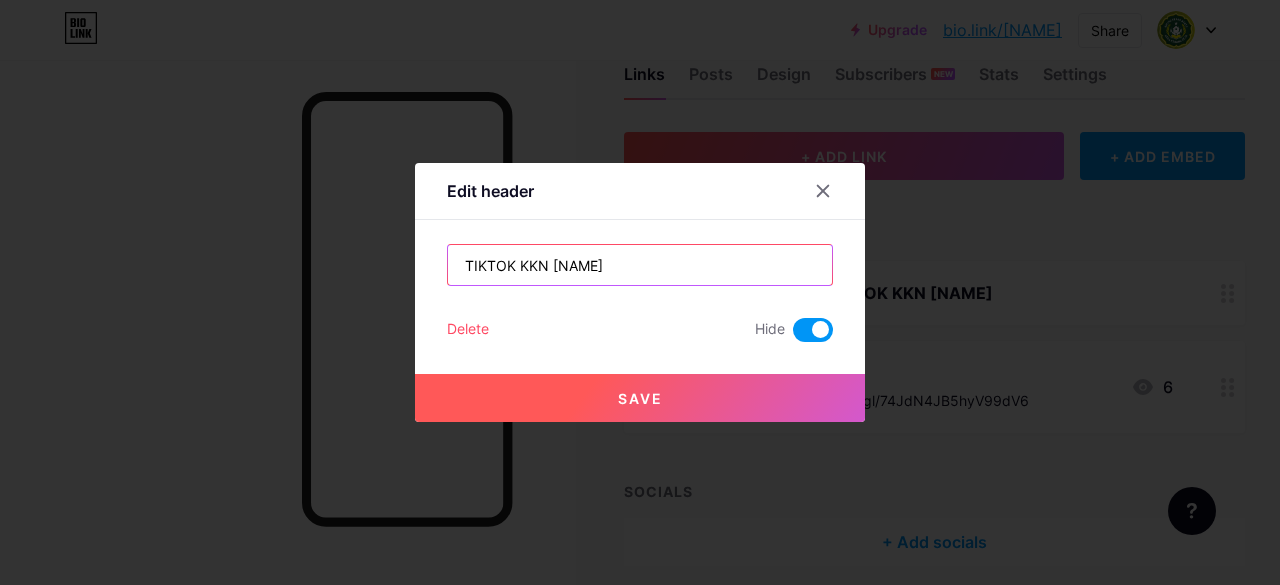 click on "TIKTOK KKN [NAME]" at bounding box center [640, 265] 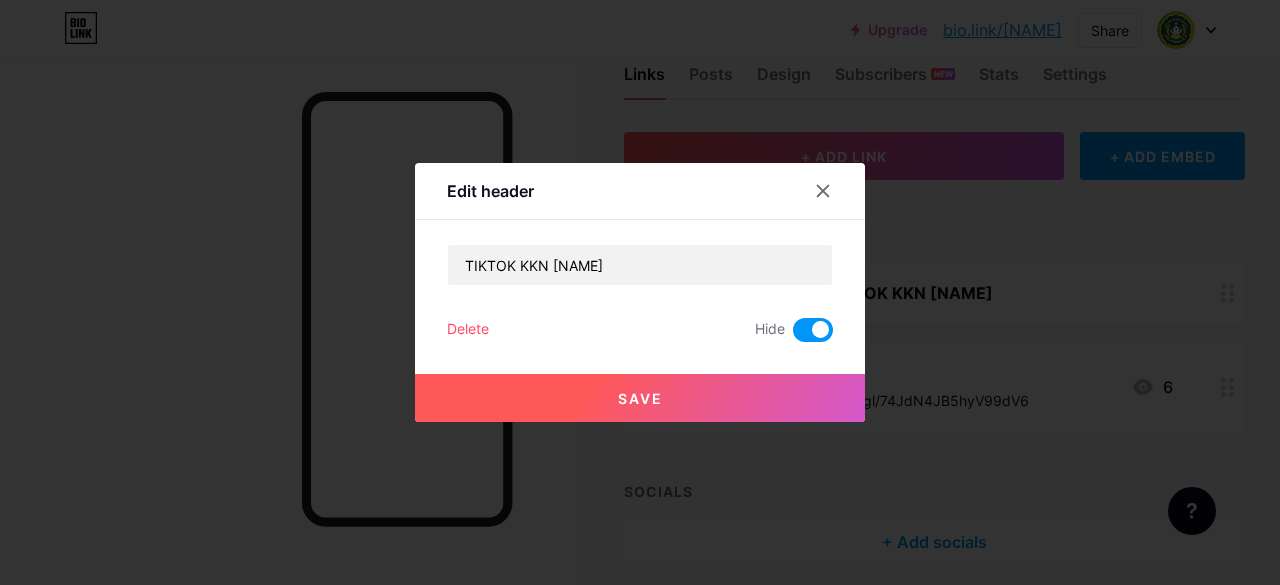 click on "Save" at bounding box center [640, 398] 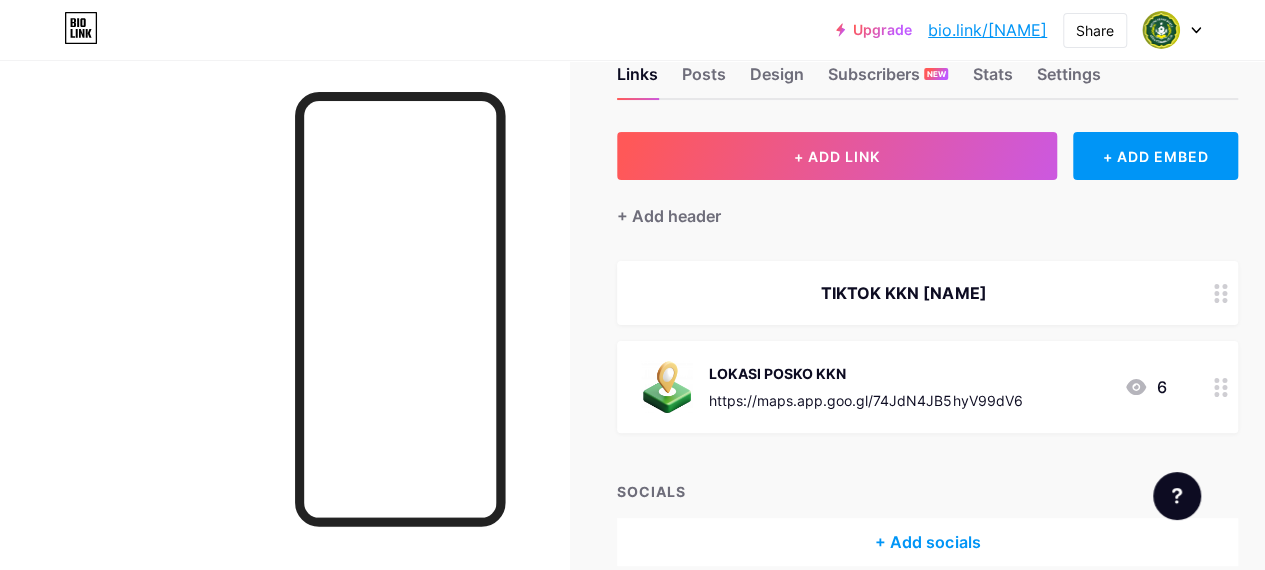 click on "TIKTOK KKN [NAME]" at bounding box center [903, 293] 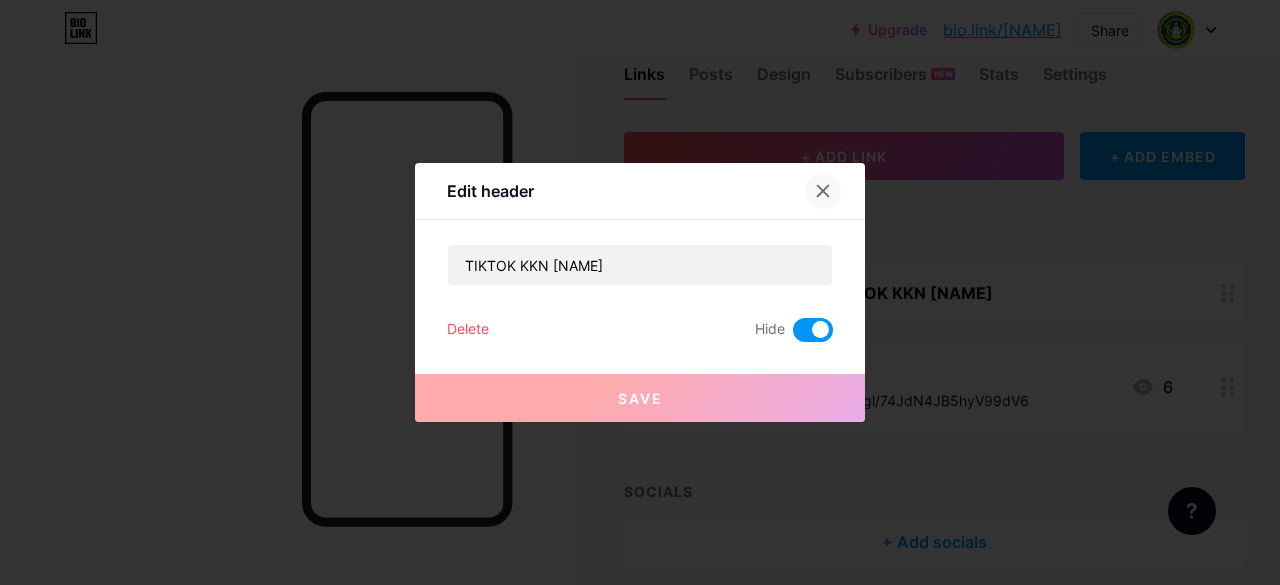 click 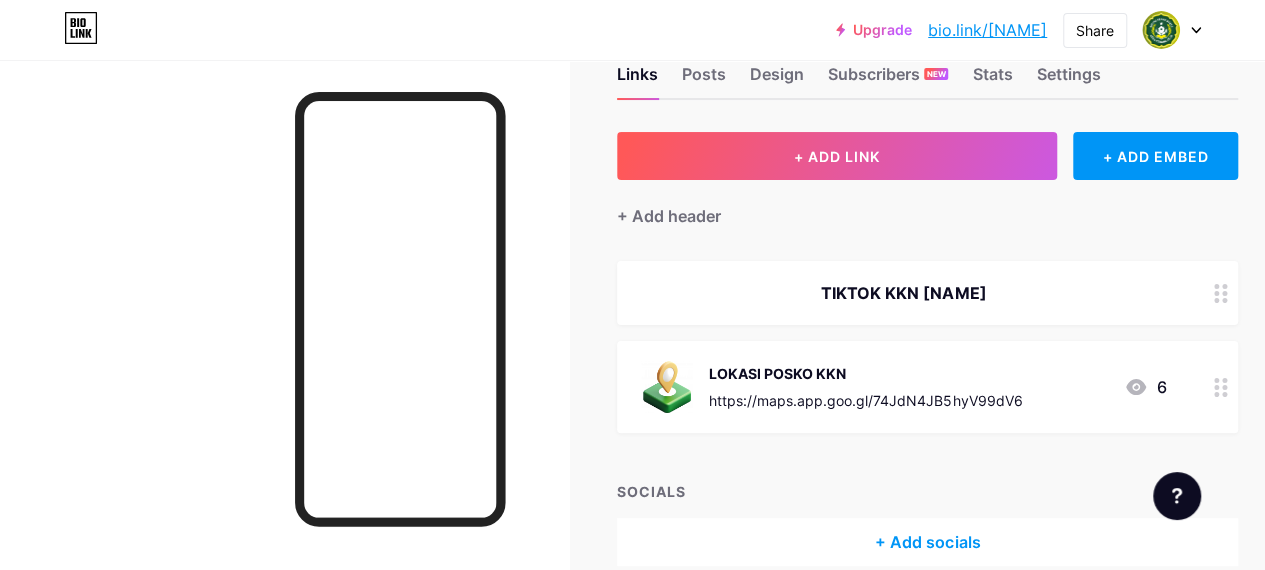 click on "TIKTOK KKN [NAME]" at bounding box center (903, 293) 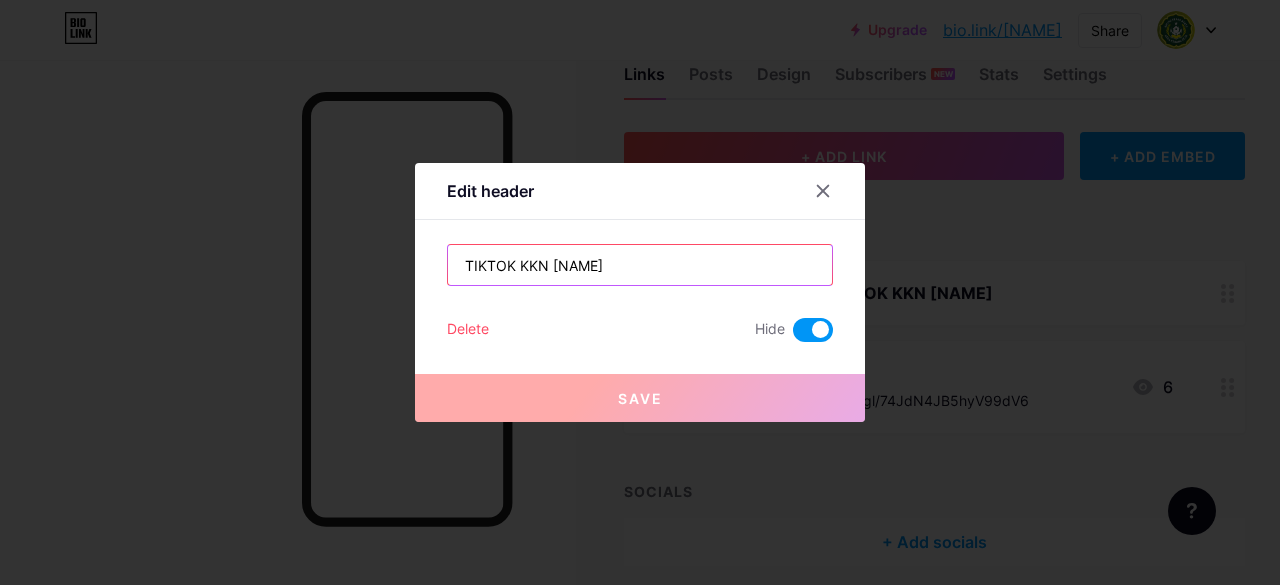 click on "TIKTOK KKN [NAME]" at bounding box center (640, 265) 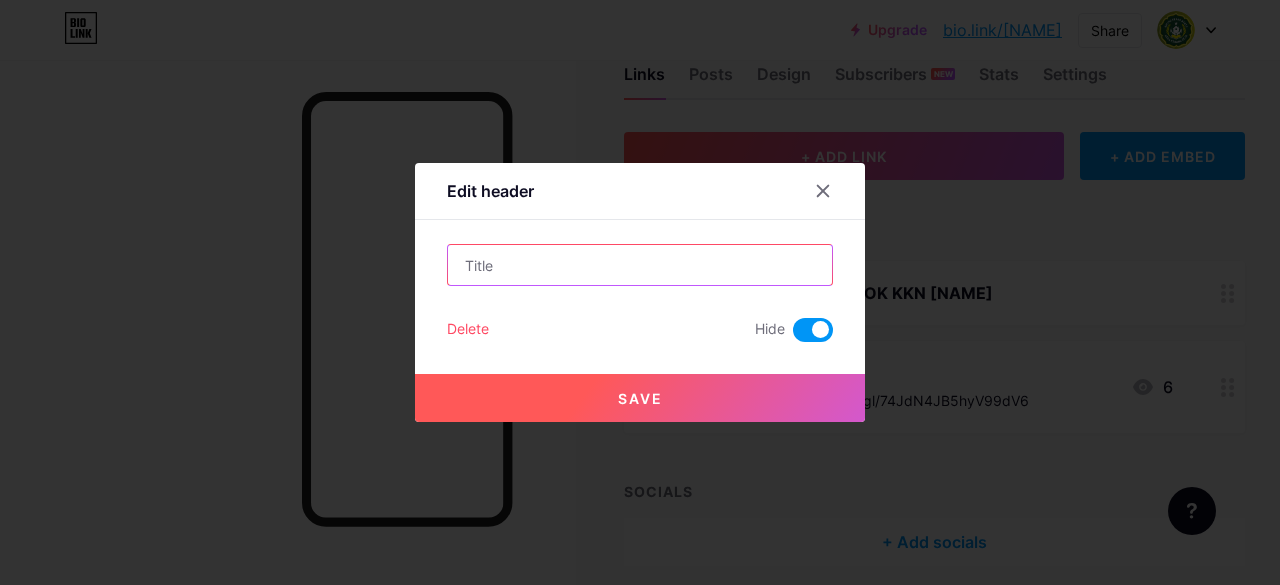 paste on "http://tiktok.com/@futballmania_" 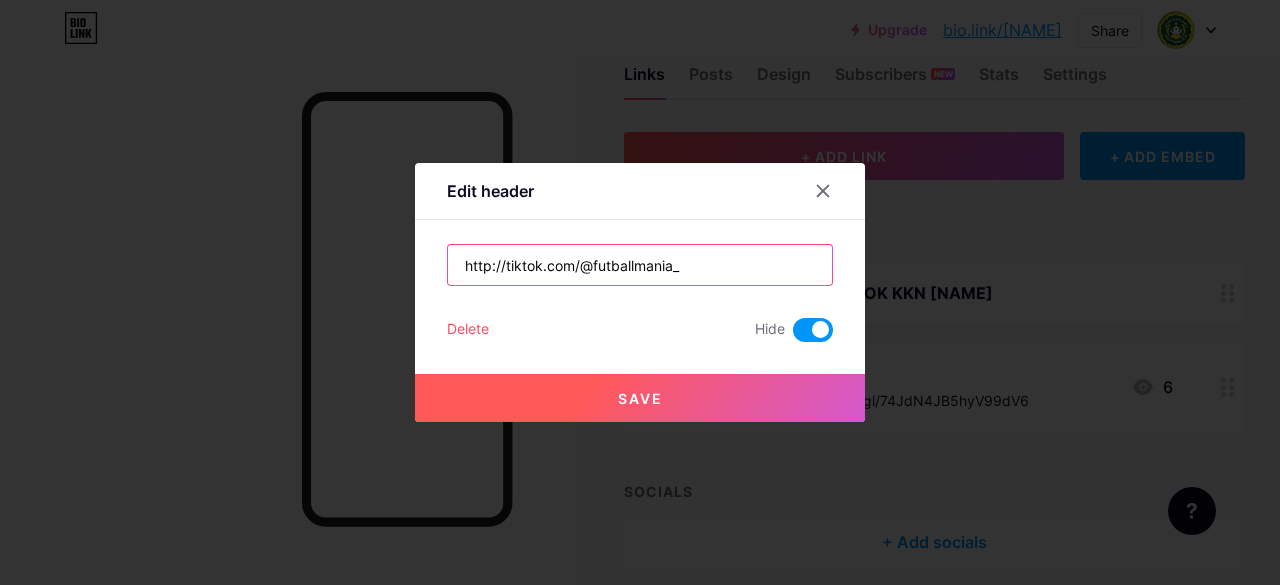 type on "http://tiktok.com/@futballmania_" 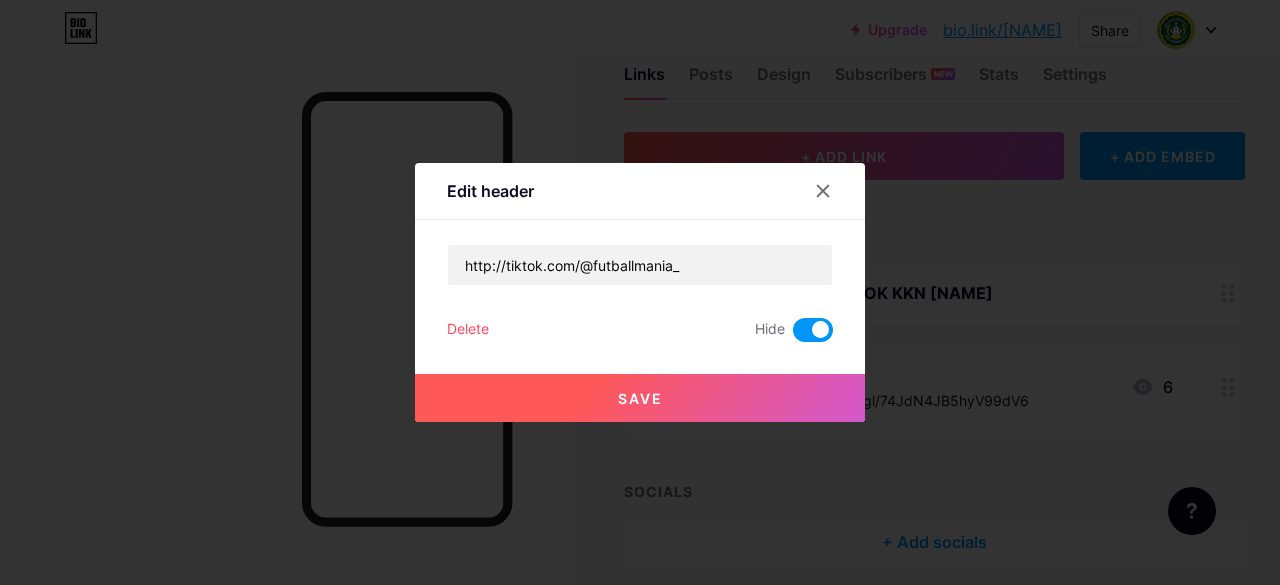 click on "Save" at bounding box center (640, 398) 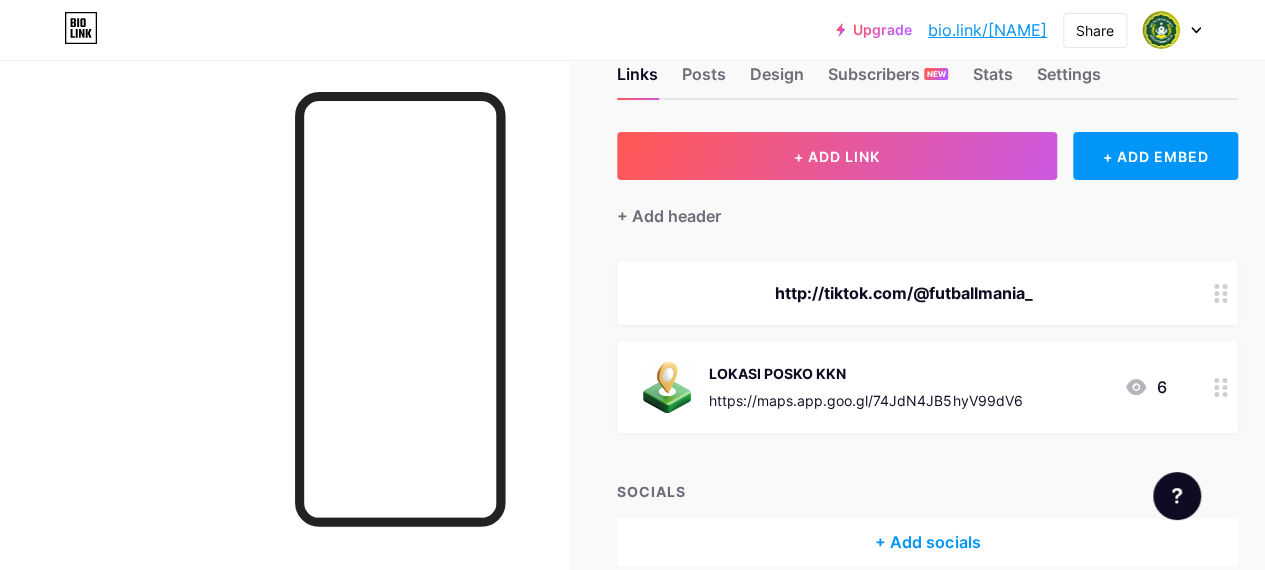 click 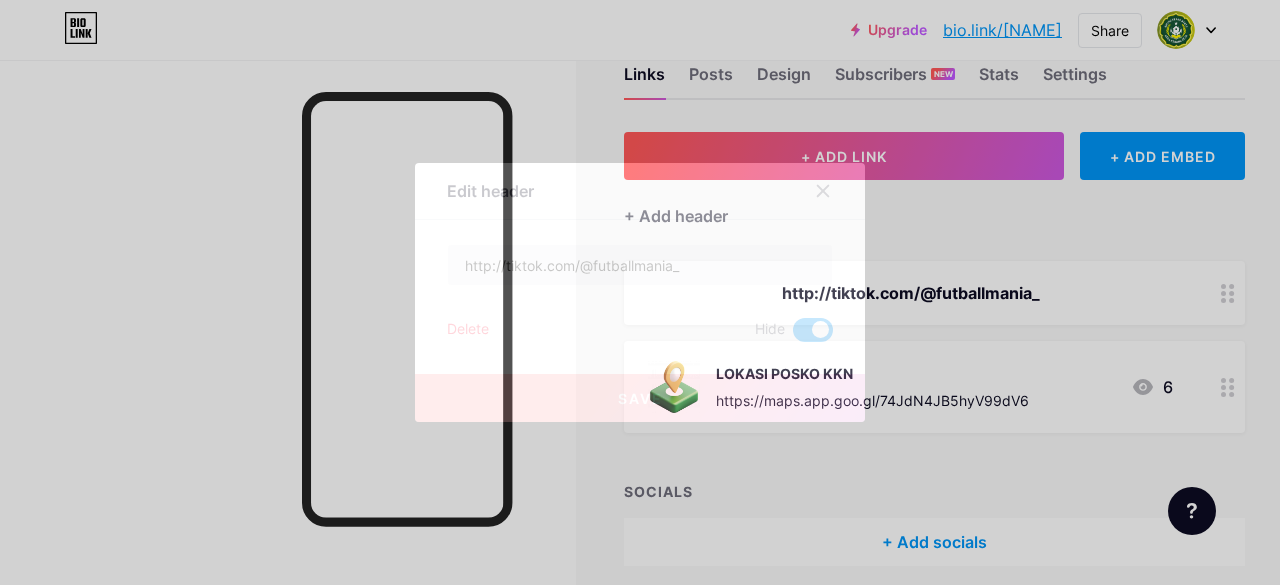 click at bounding box center (813, 330) 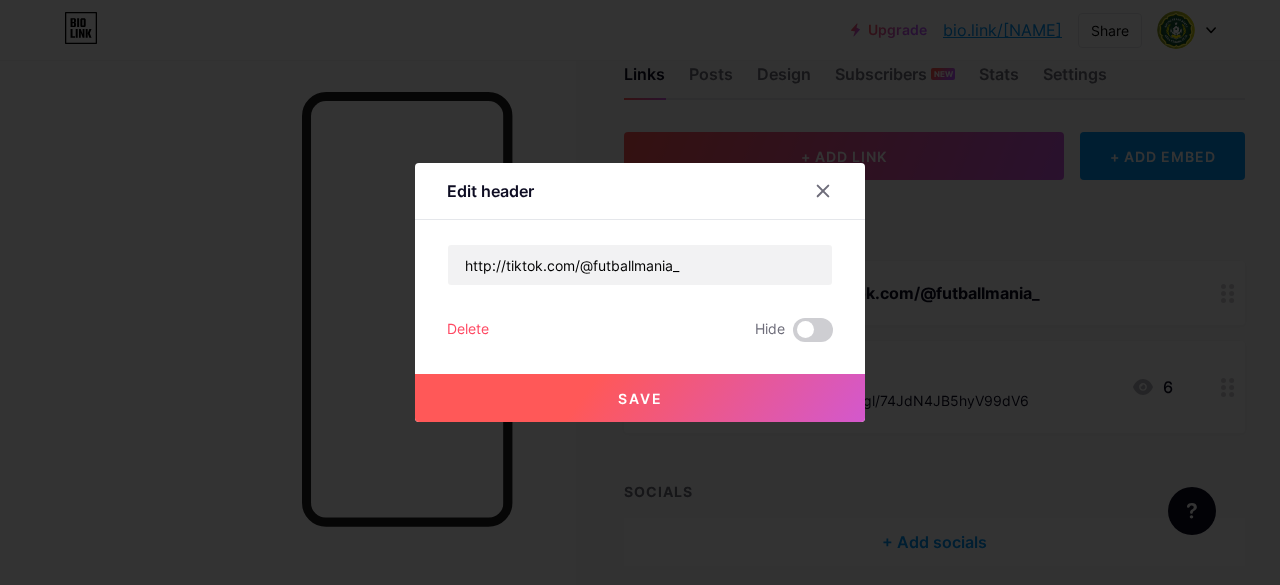 click on "Save" at bounding box center (640, 398) 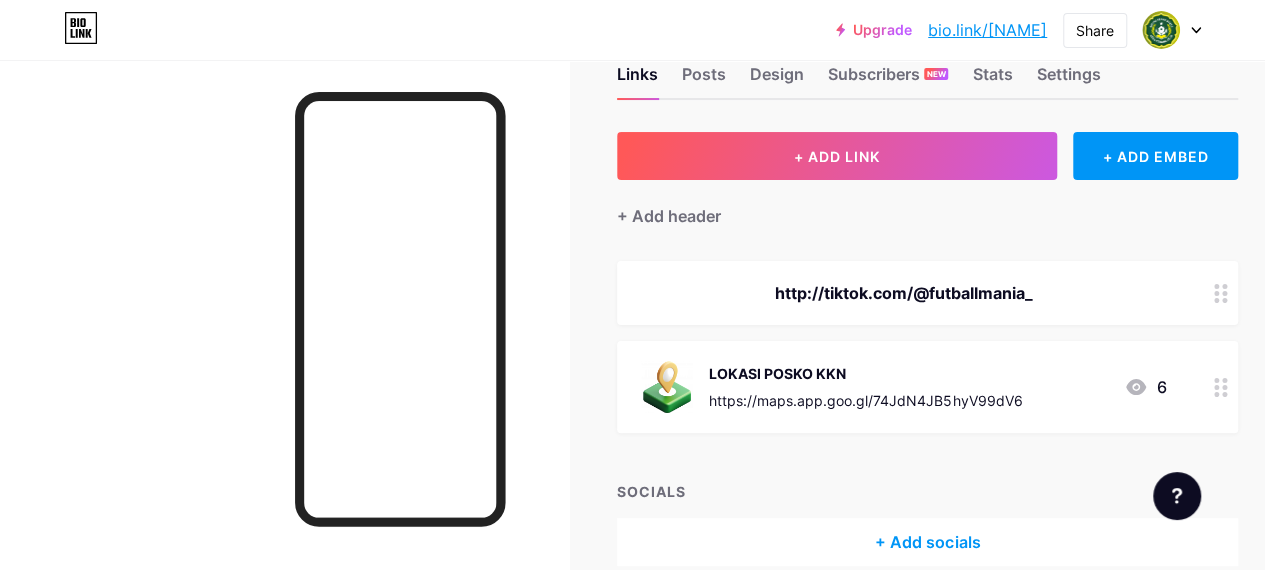 click at bounding box center (1221, 293) 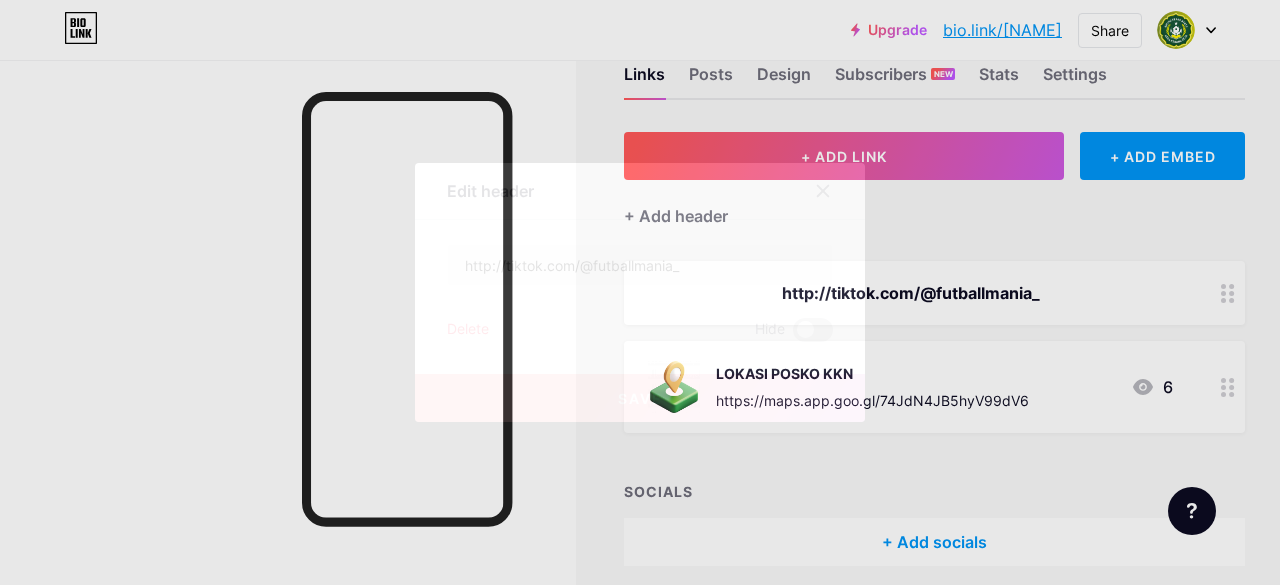 click on "Delete" at bounding box center [468, 330] 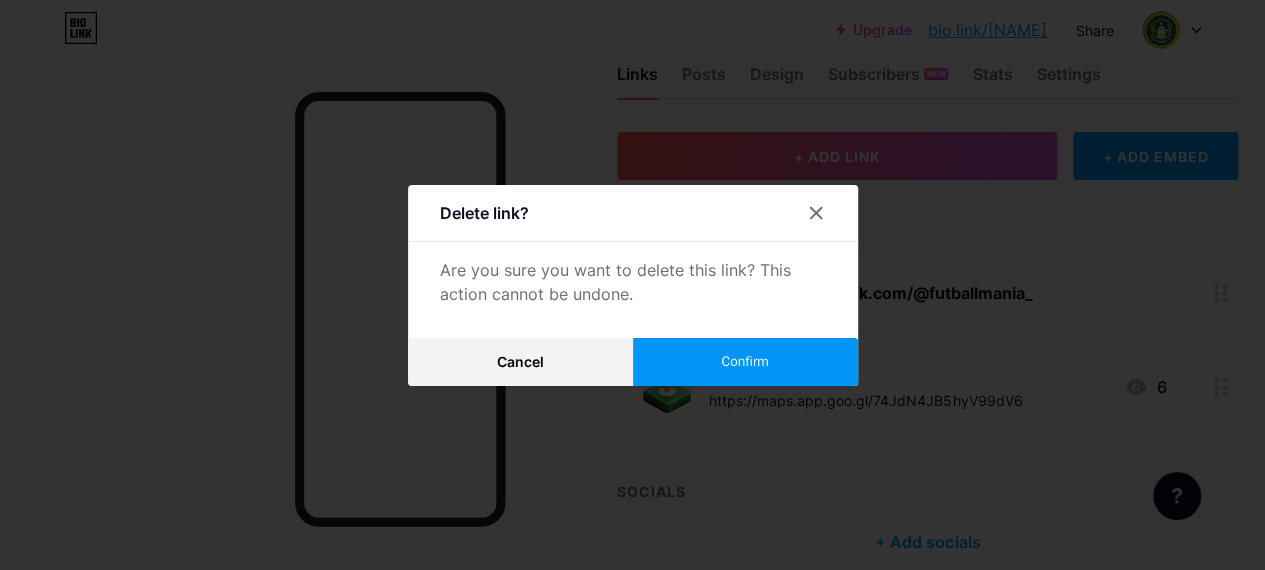 click on "Confirm" at bounding box center (745, 362) 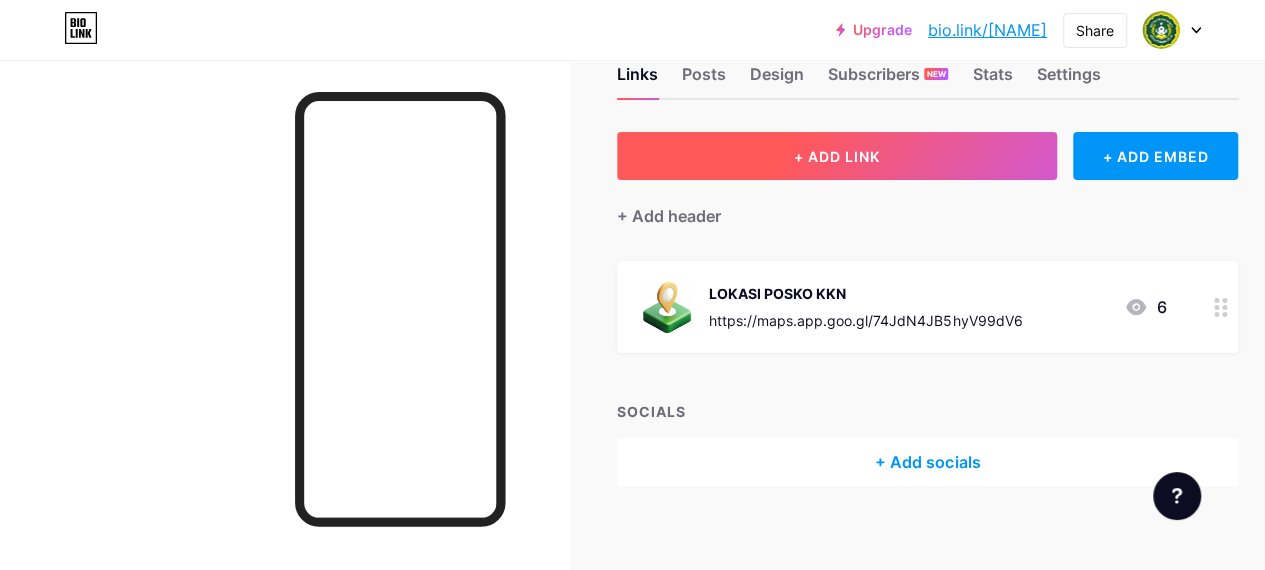 click on "+ ADD LINK" at bounding box center [837, 156] 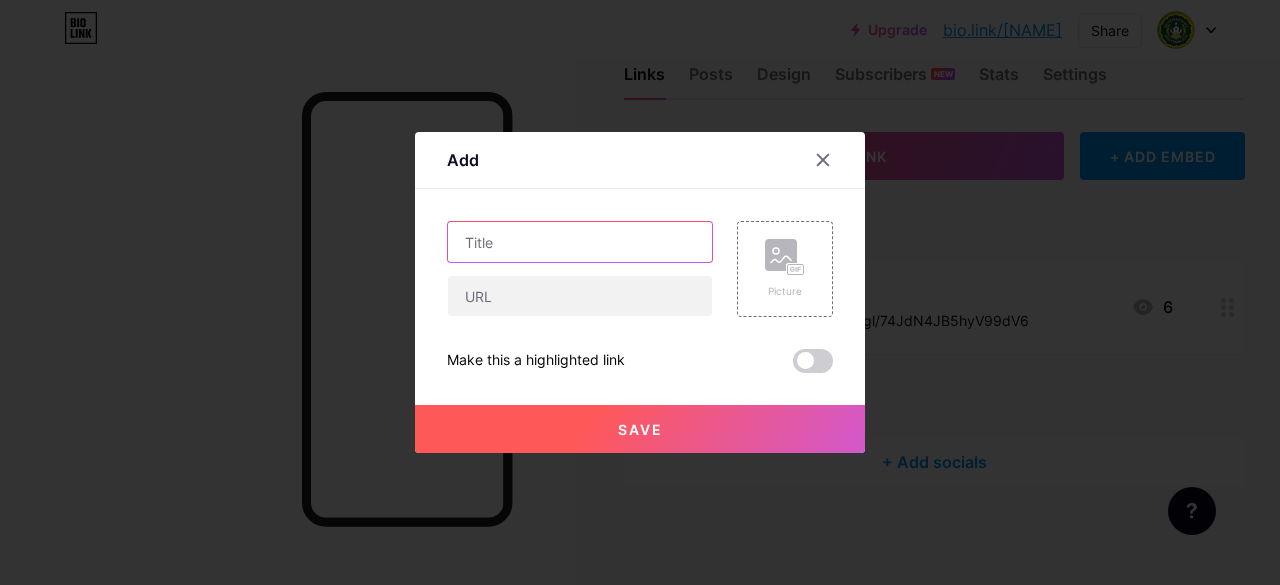 click at bounding box center (580, 242) 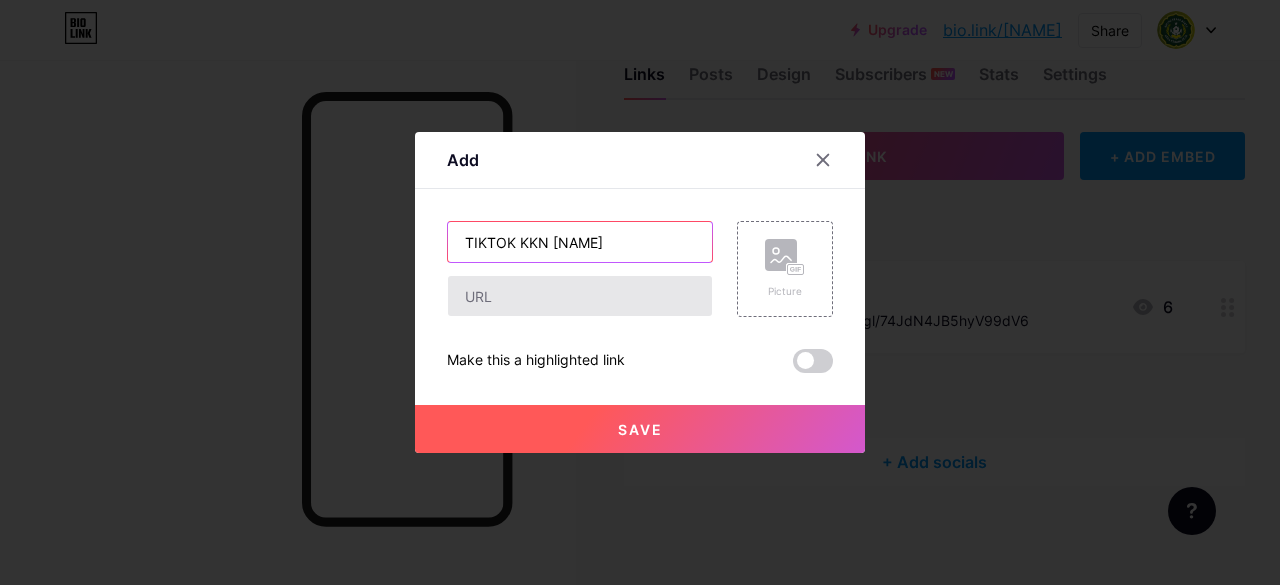 type on "TIKTOK KKN [NAME]" 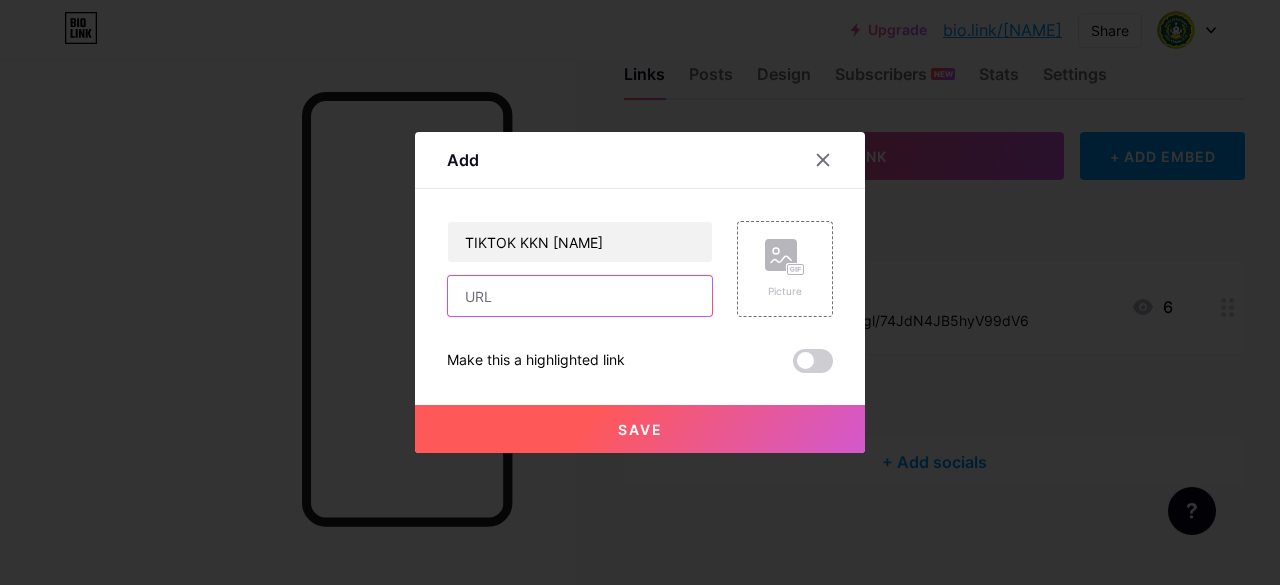 click at bounding box center [580, 296] 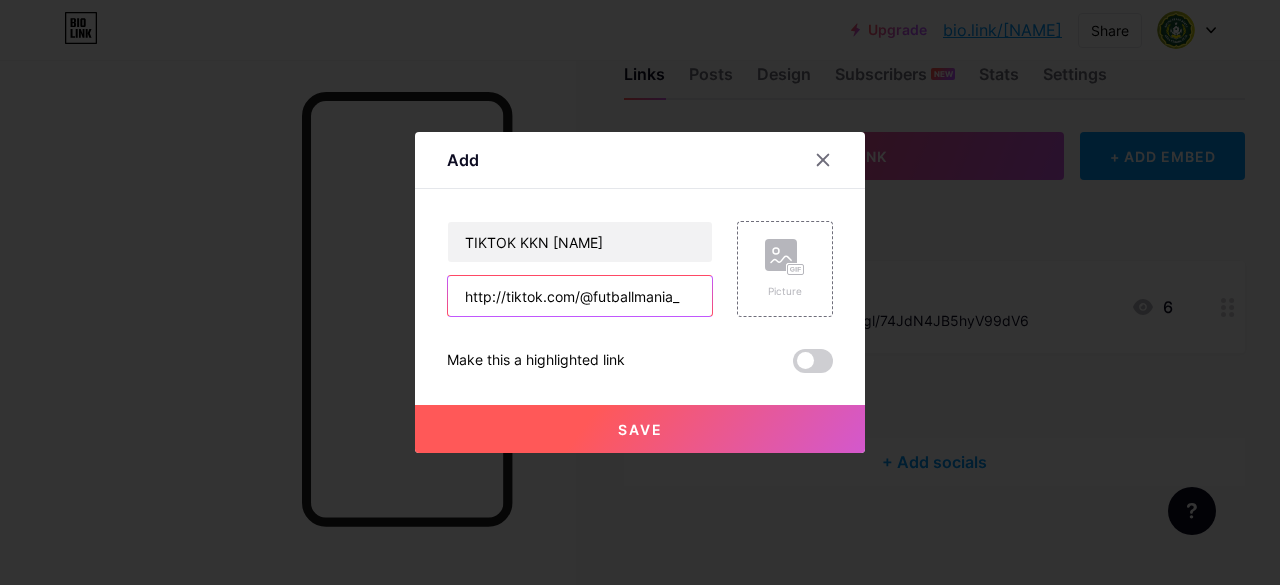 type on "http://tiktok.com/@futballmania_" 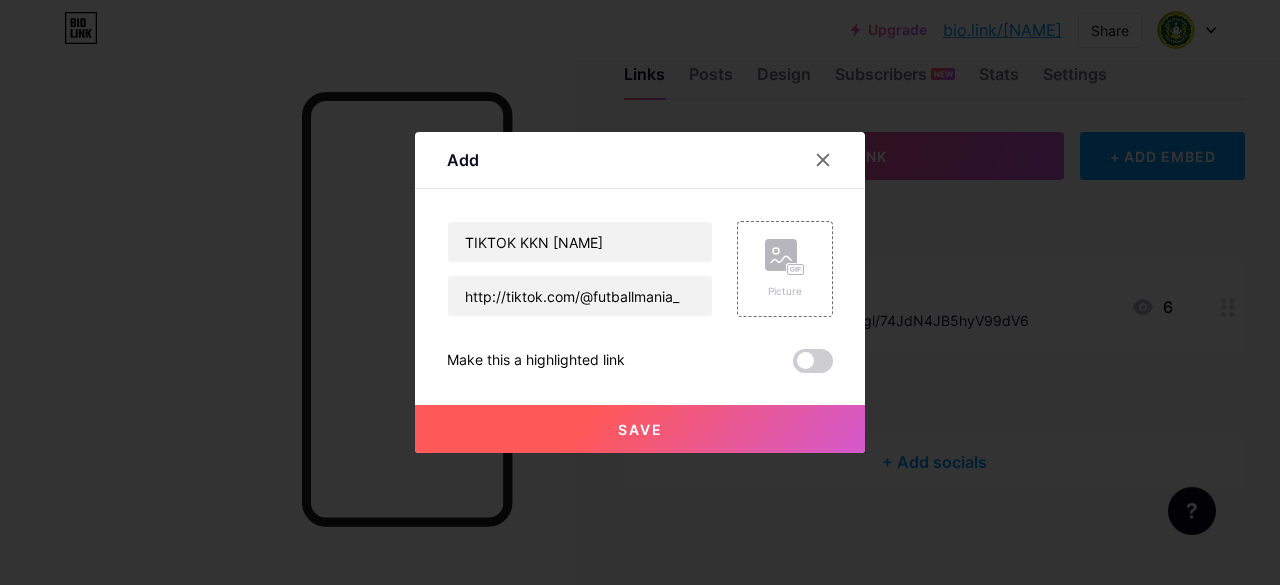 click at bounding box center [813, 361] 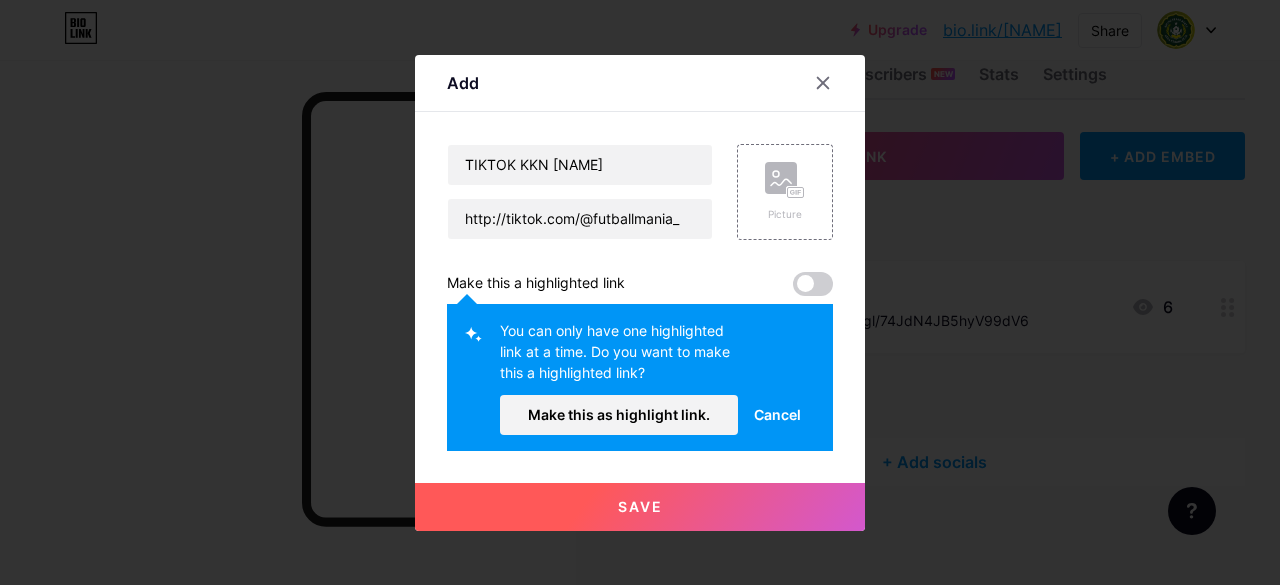 click on "Save" at bounding box center [640, 507] 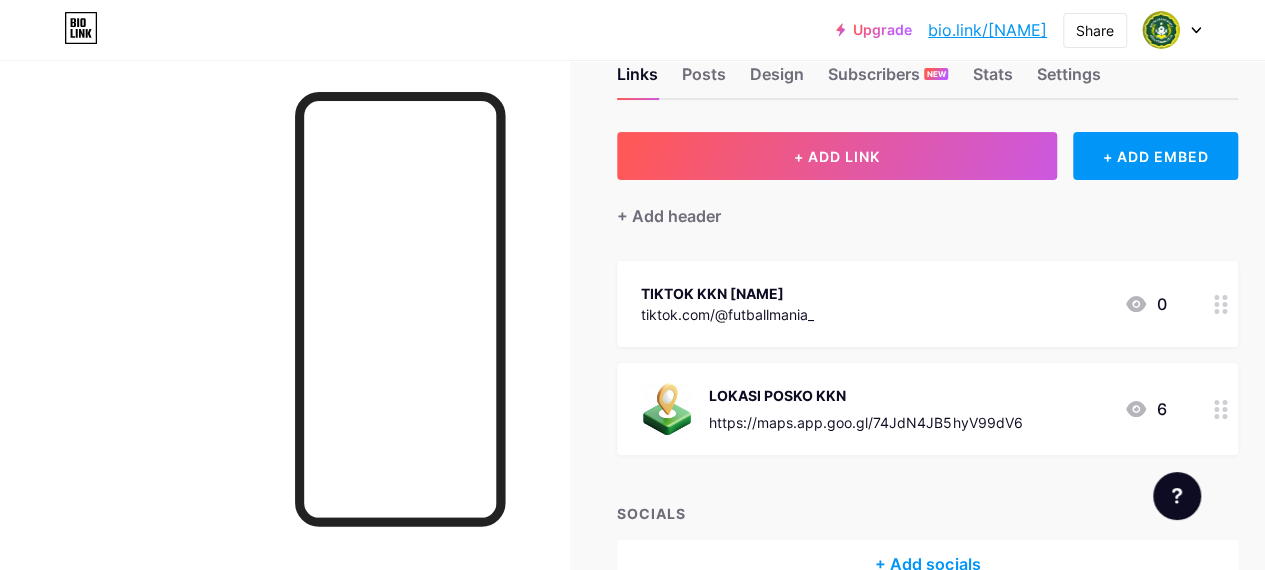 click on "TIKTOK KKN [NAME]
tiktok.com/@futballmania_
0" at bounding box center [903, 304] 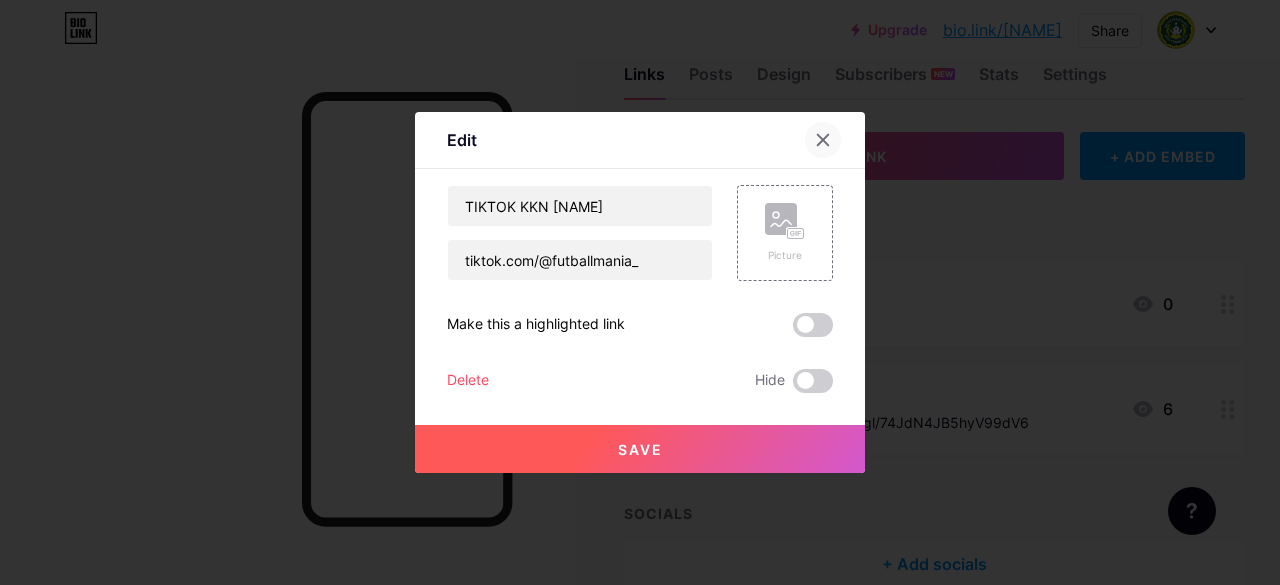 click 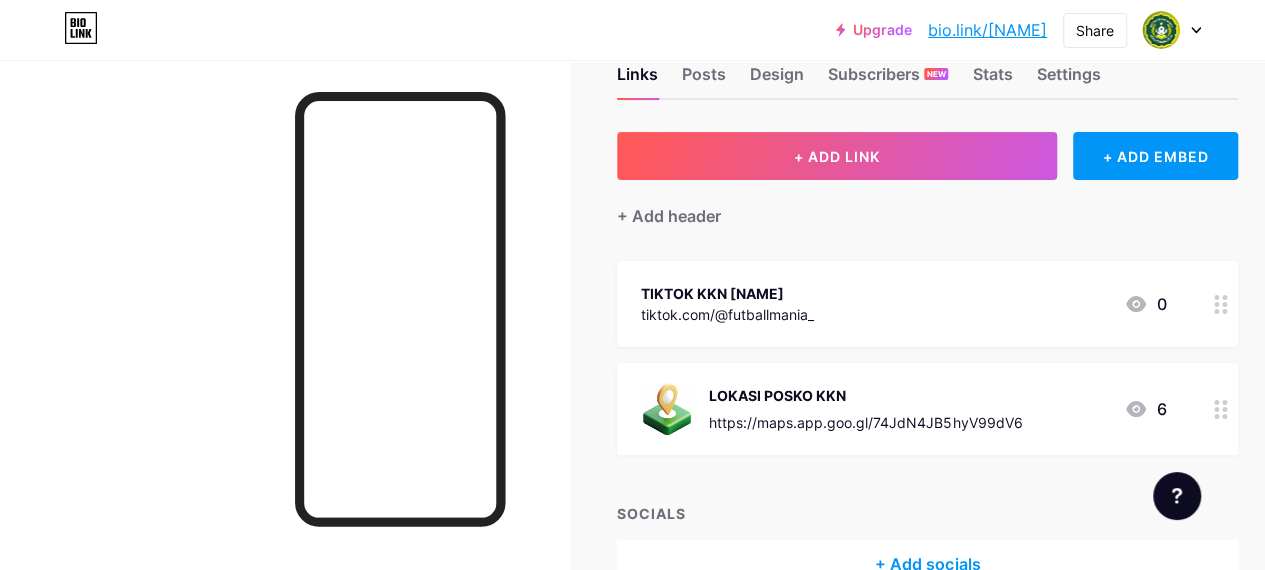 click on "TIKTOK KKN [NAME]
tiktok.com/@futballmania_
0" at bounding box center (903, 304) 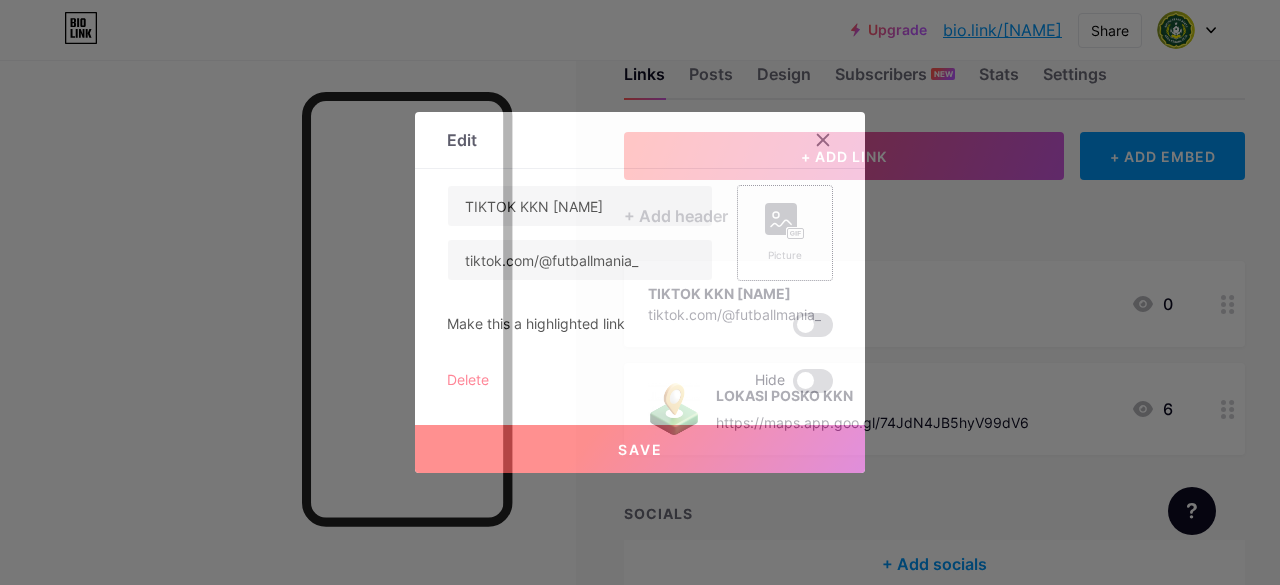 click 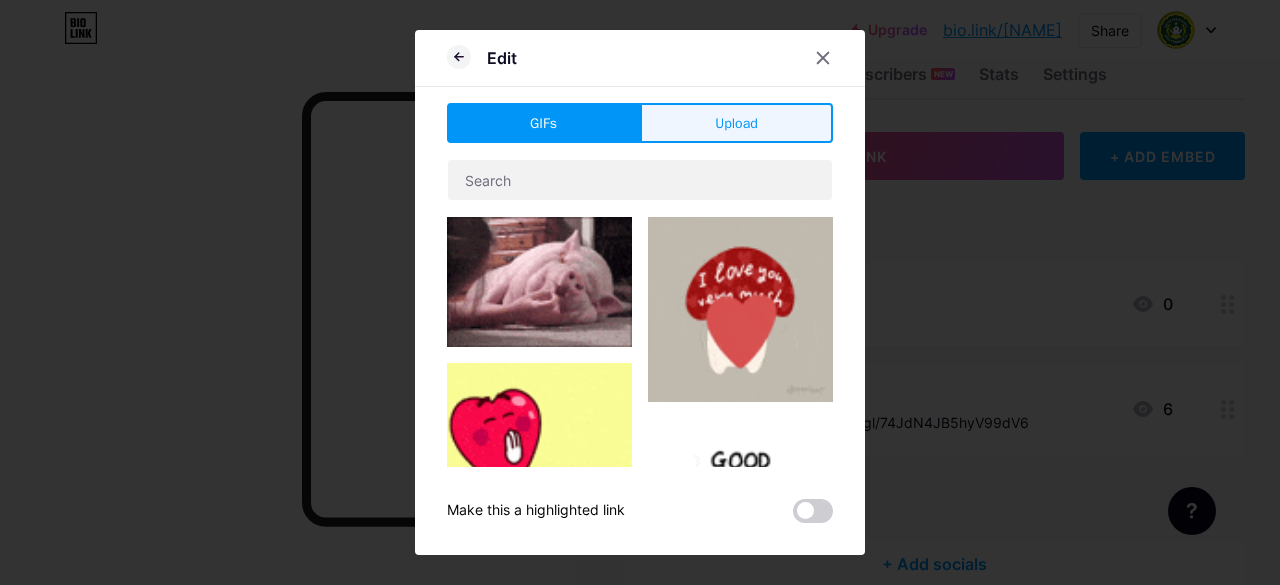 click on "Upload" at bounding box center (736, 123) 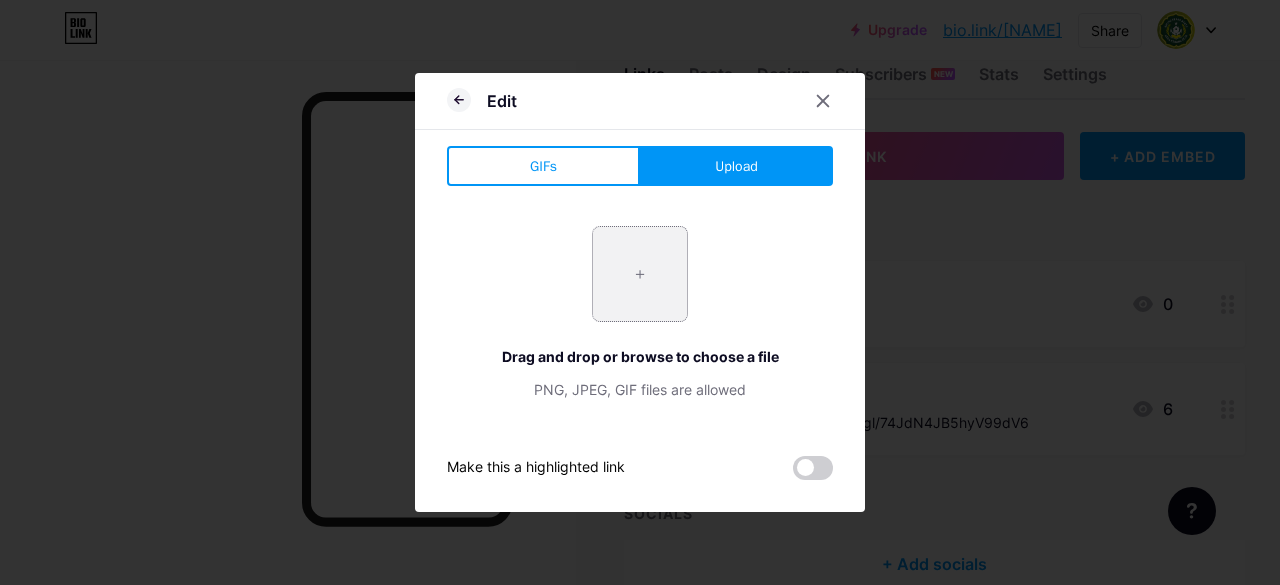 click at bounding box center [640, 274] 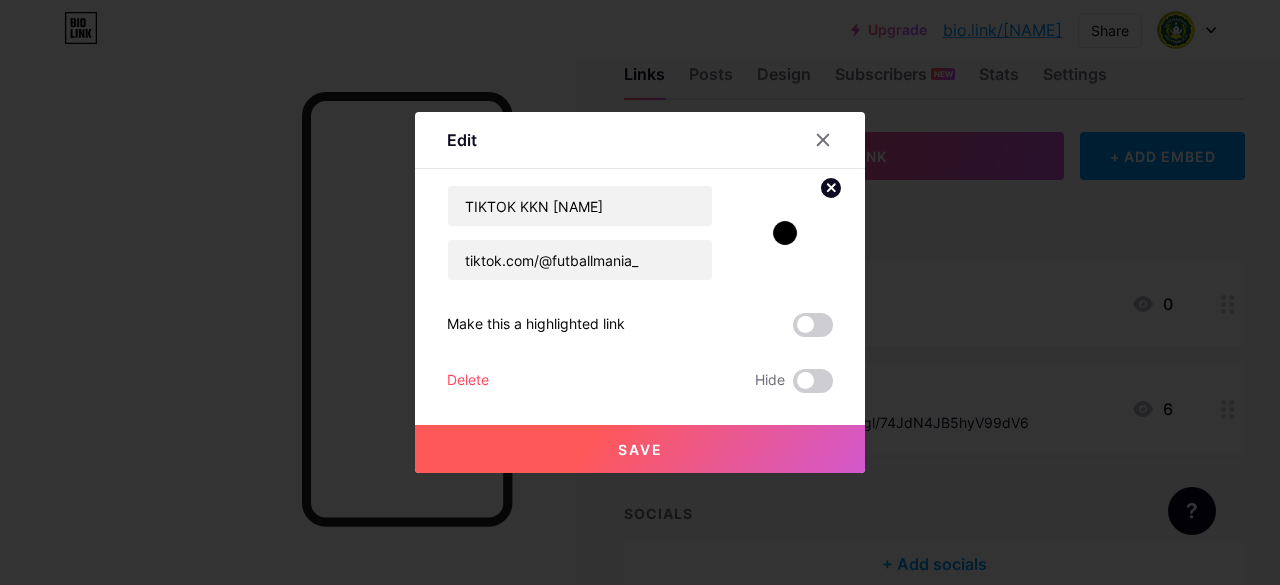 click on "Save" at bounding box center [640, 449] 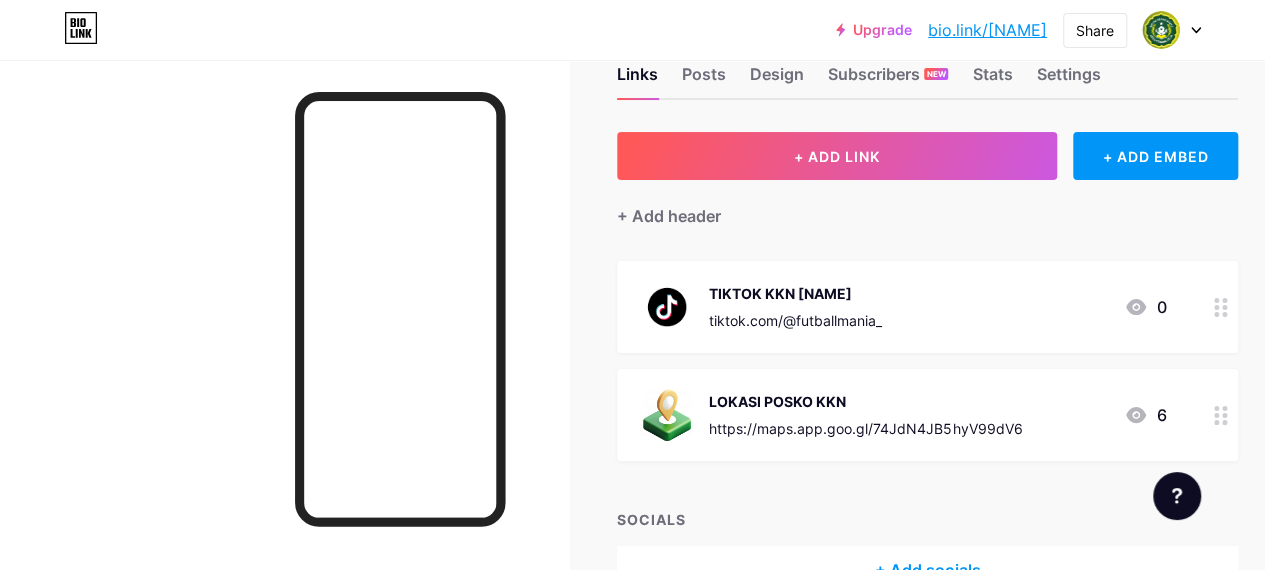click on "https://maps.app.goo.gl/74JdN4JB5hyV99dV6" at bounding box center (865, 428) 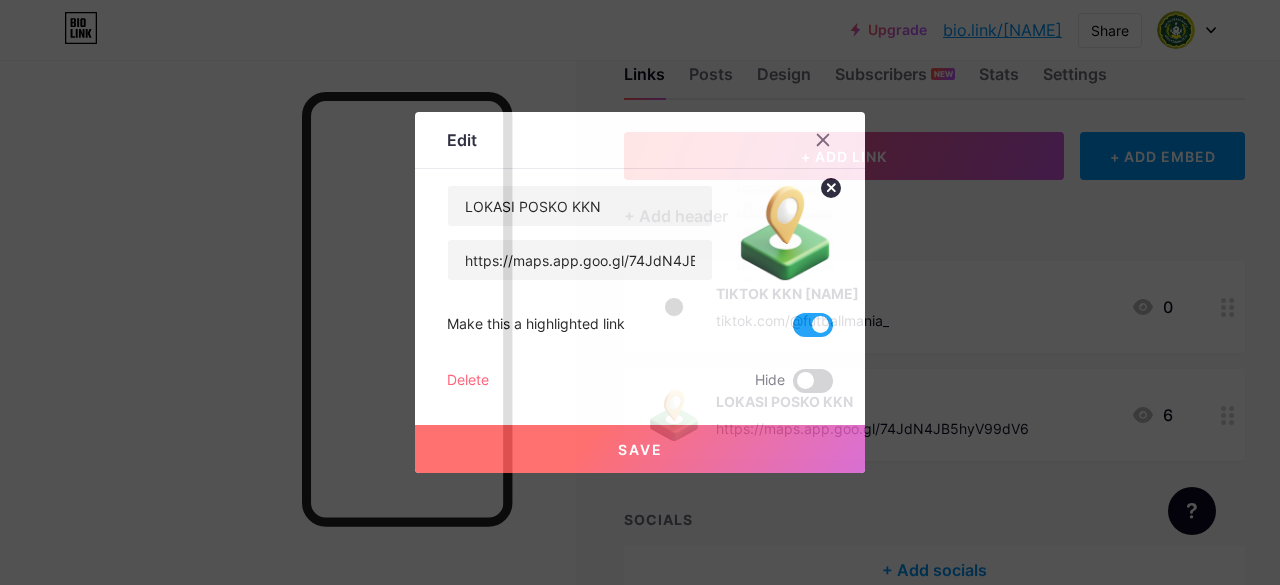 click at bounding box center [785, 233] 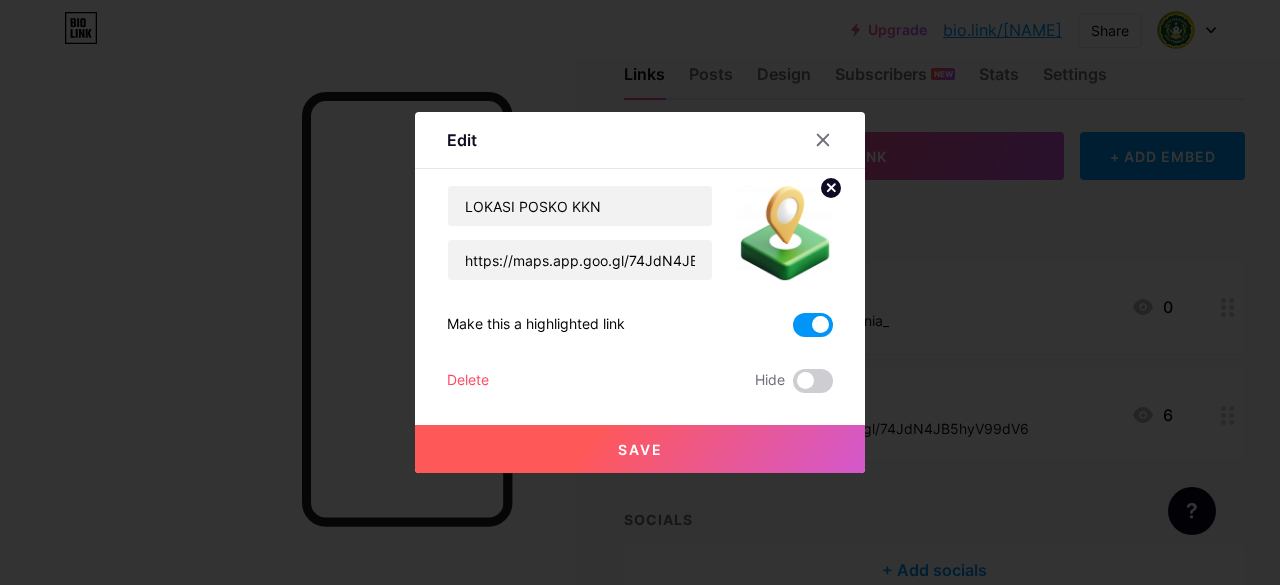 click 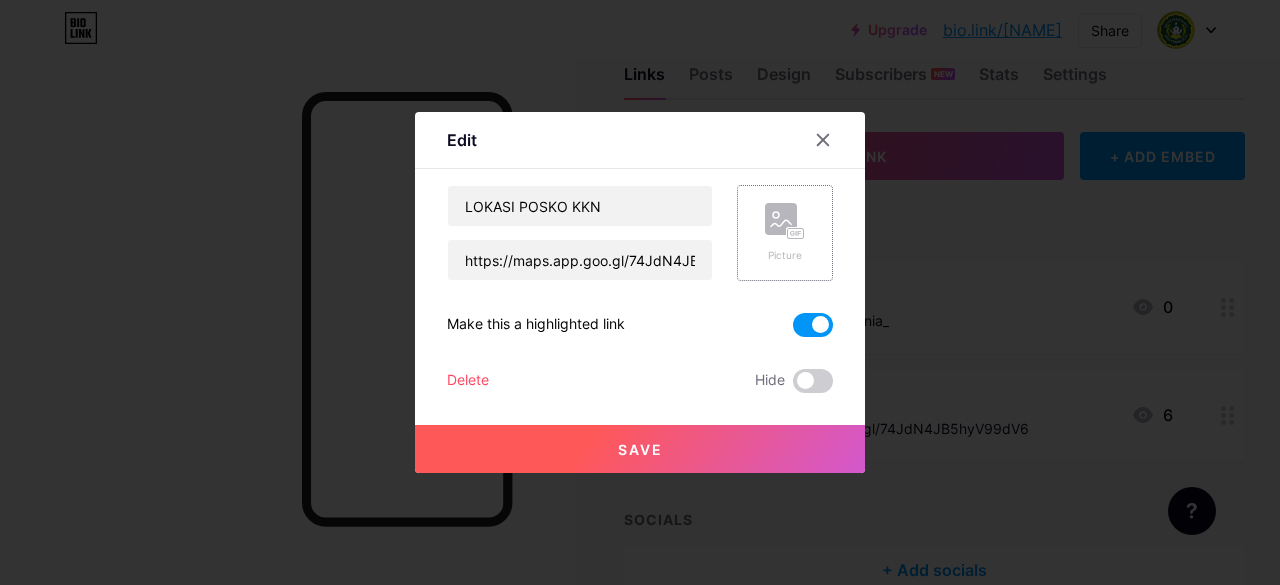 click 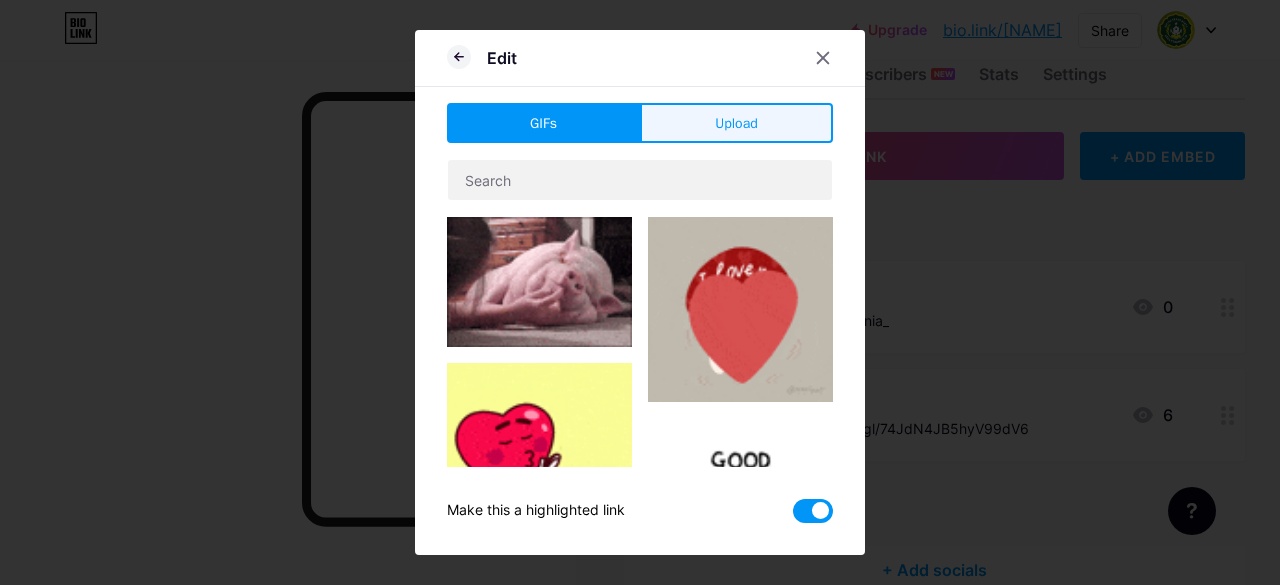 click on "Upload" at bounding box center (736, 123) 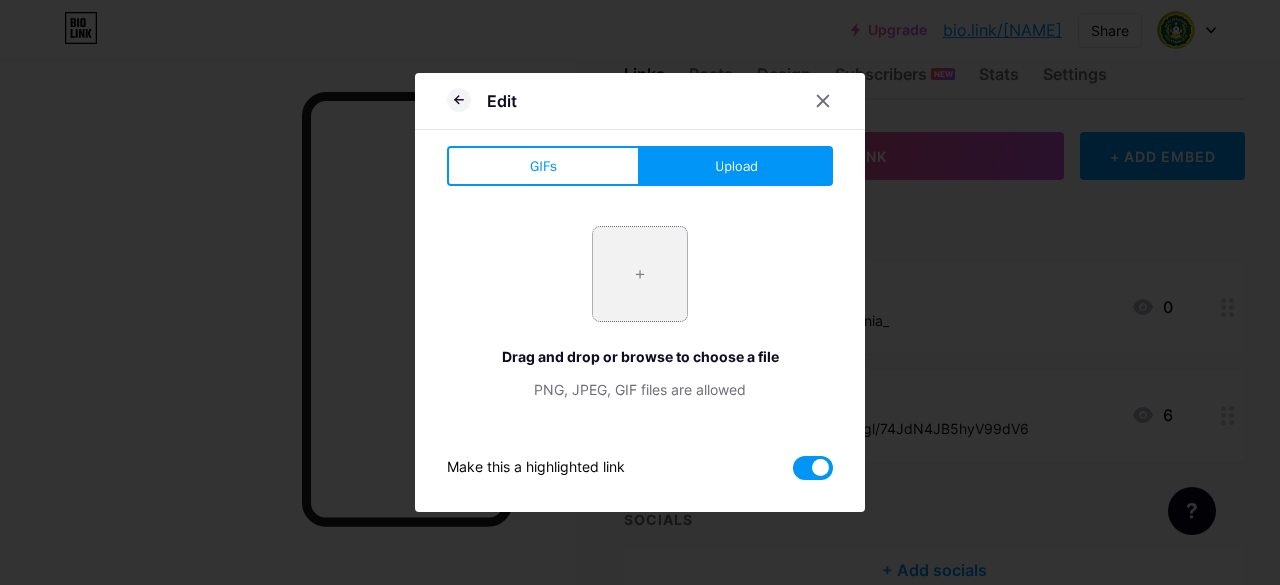 click at bounding box center [640, 274] 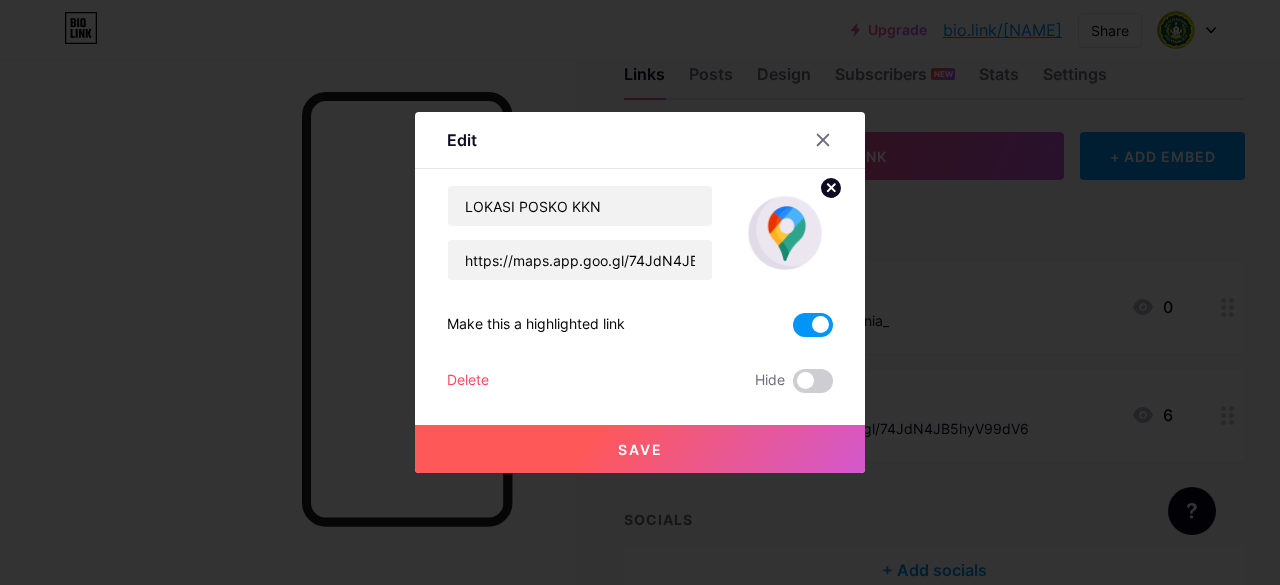 click on "Save" at bounding box center (640, 449) 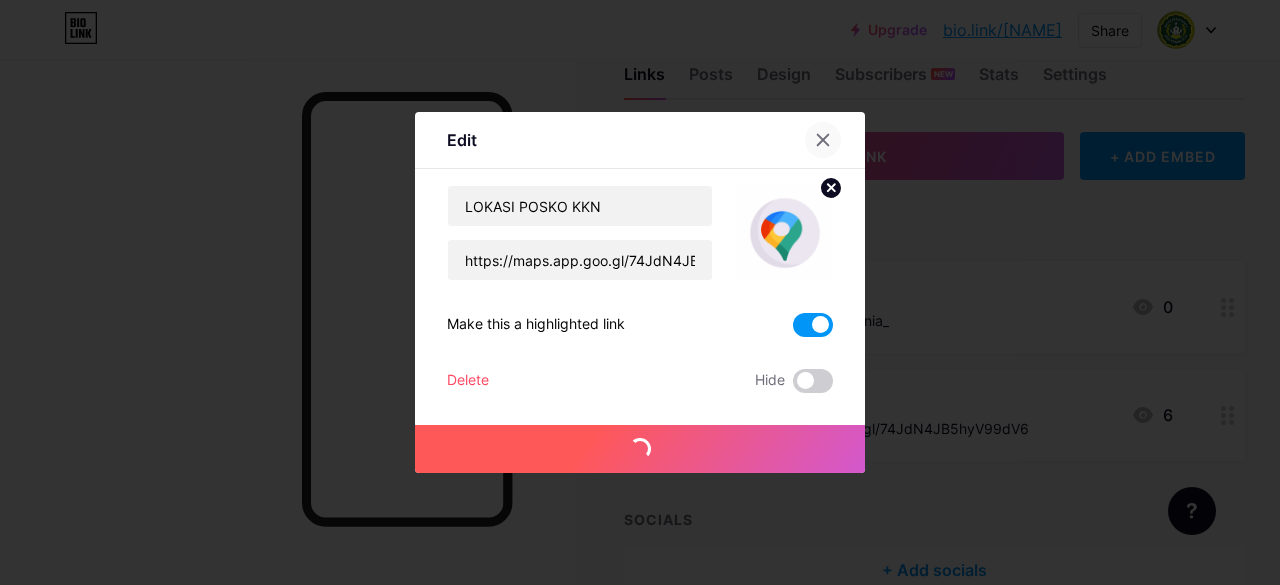 click 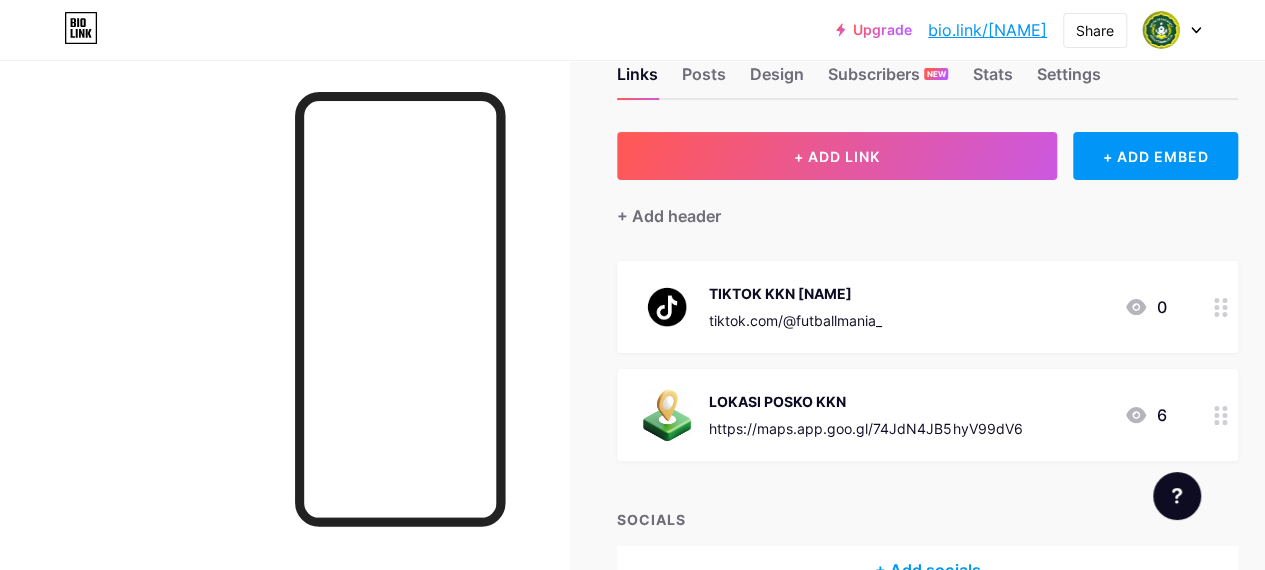 click at bounding box center (667, 415) 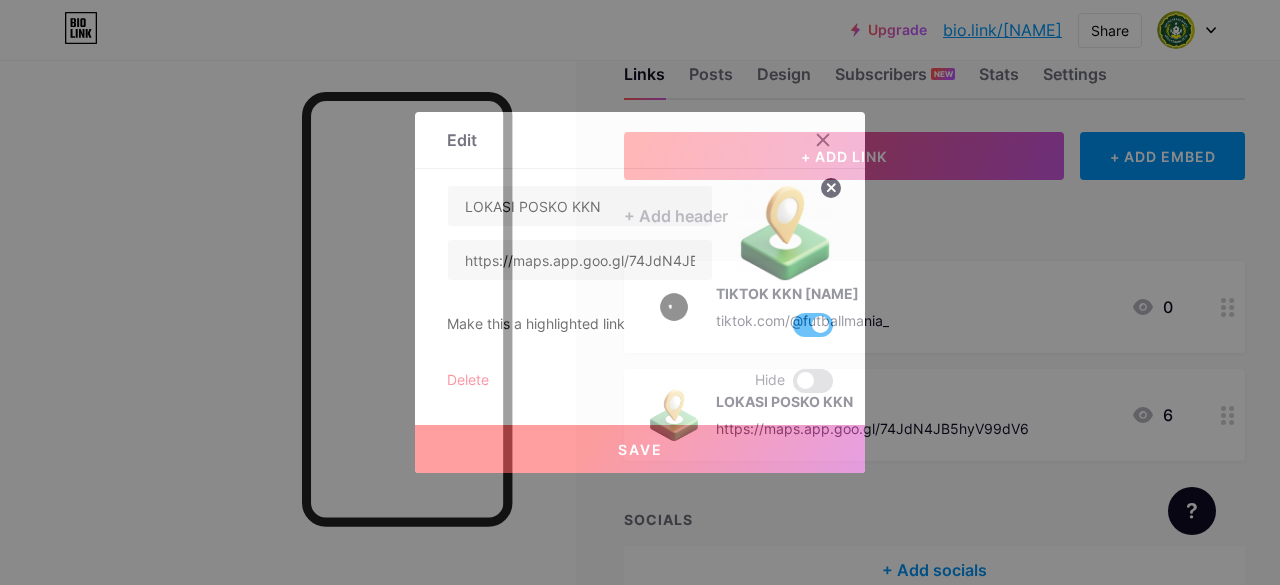 click 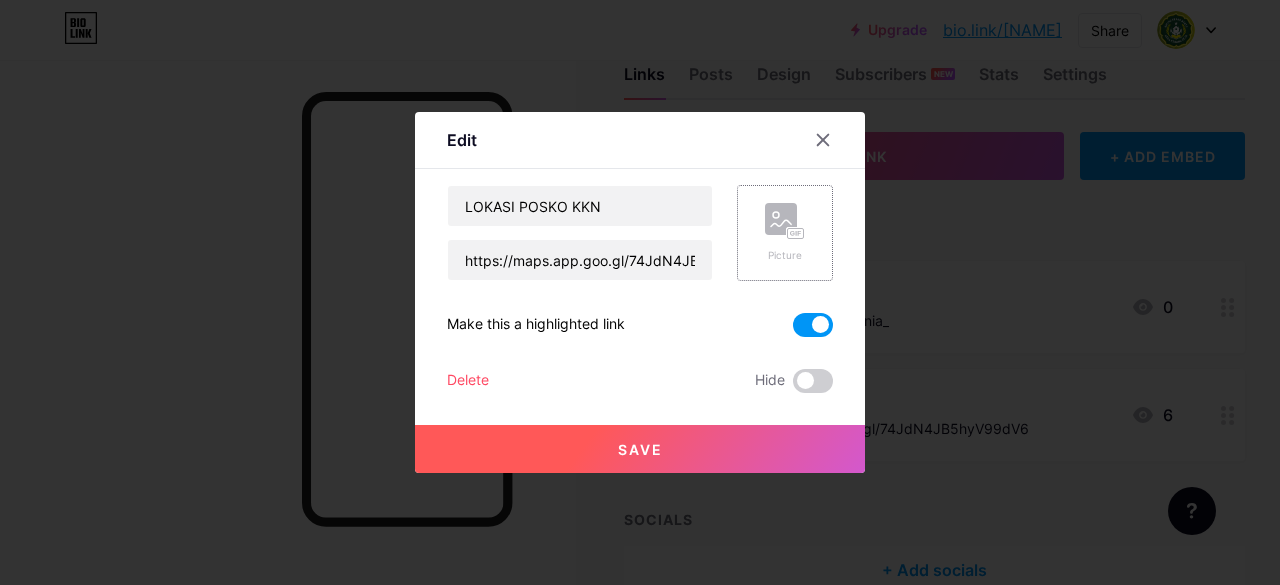 click 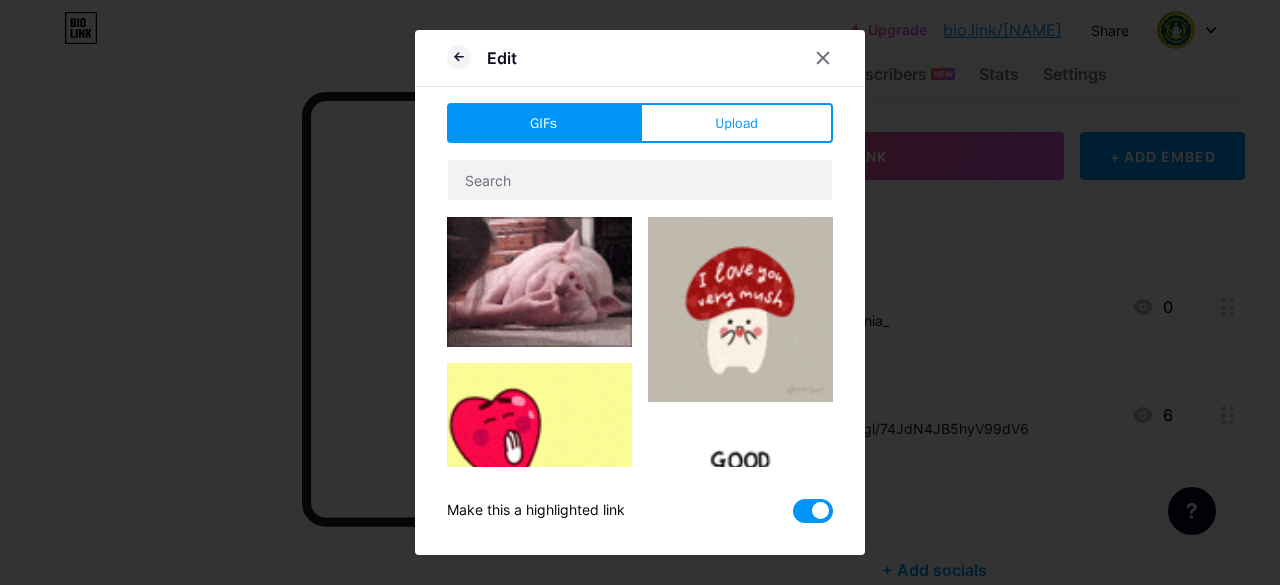 click on "GIFs     Upload       Content
YouTube
Play YouTube video without leaving your page.
ADD
Vimeo
Play Vimeo video without leaving your page.
ADD
Tiktok
Grow your TikTok following
ADD
Tweet
Embed a tweet.
ADD
Reddit
Showcase your Reddit profile
ADD
Spotify
Embed Spotify to play the preview of a track.
ADD
Twitch
Play Twitch video without leaving your page.
ADD
ADD
ADD" at bounding box center [640, 313] 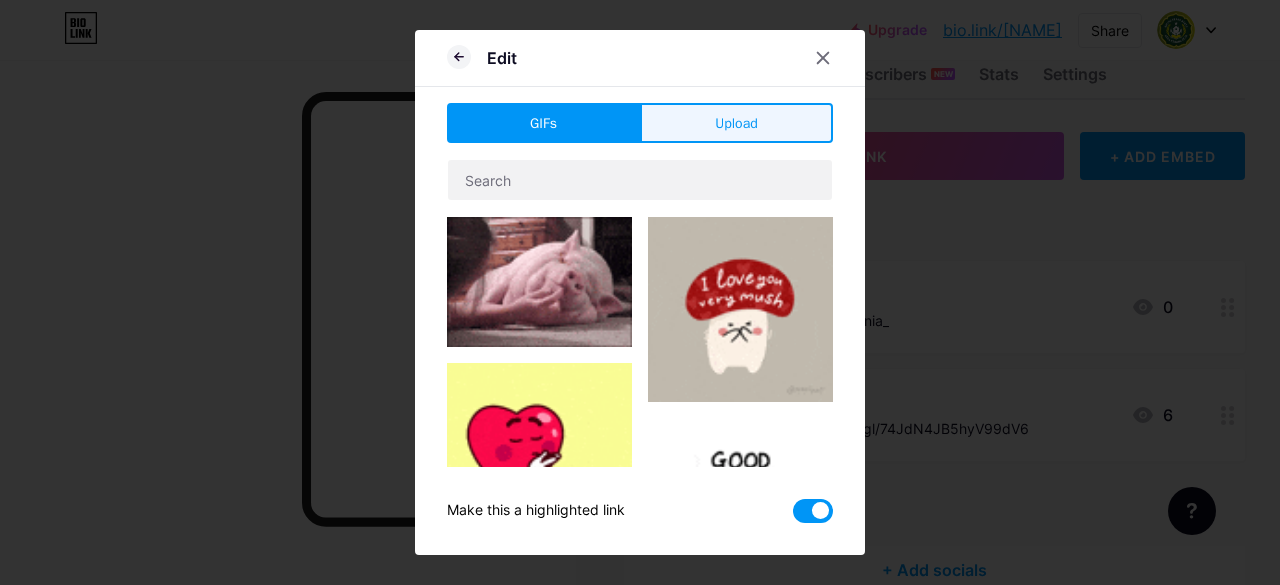 click on "Upload" at bounding box center [736, 123] 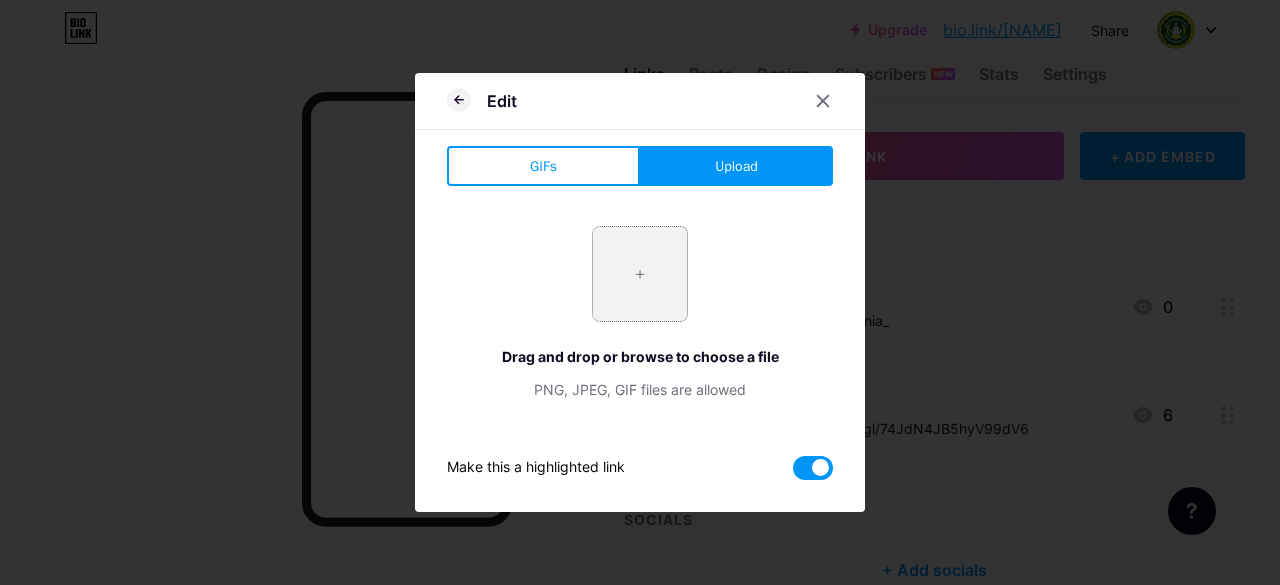 click at bounding box center [640, 274] 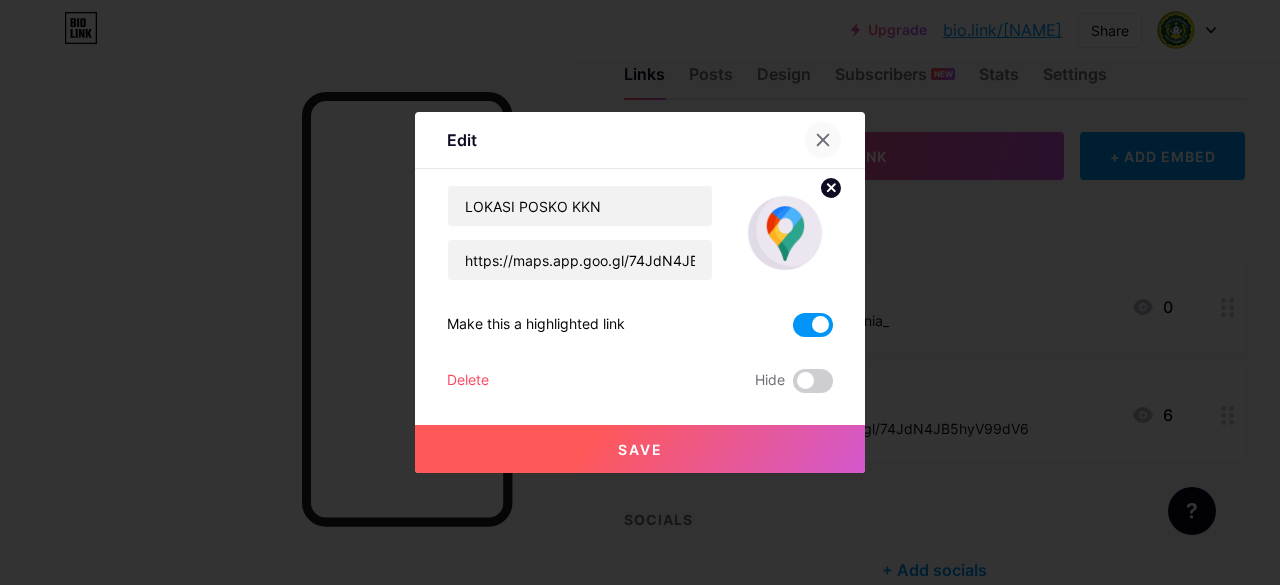 click 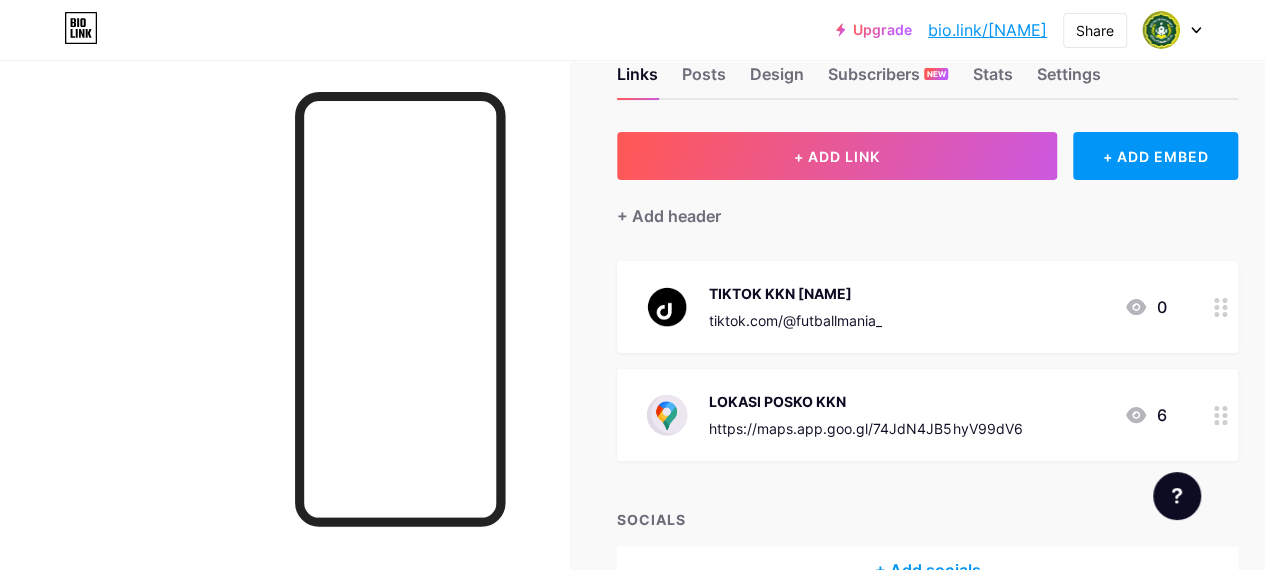 click at bounding box center (667, 415) 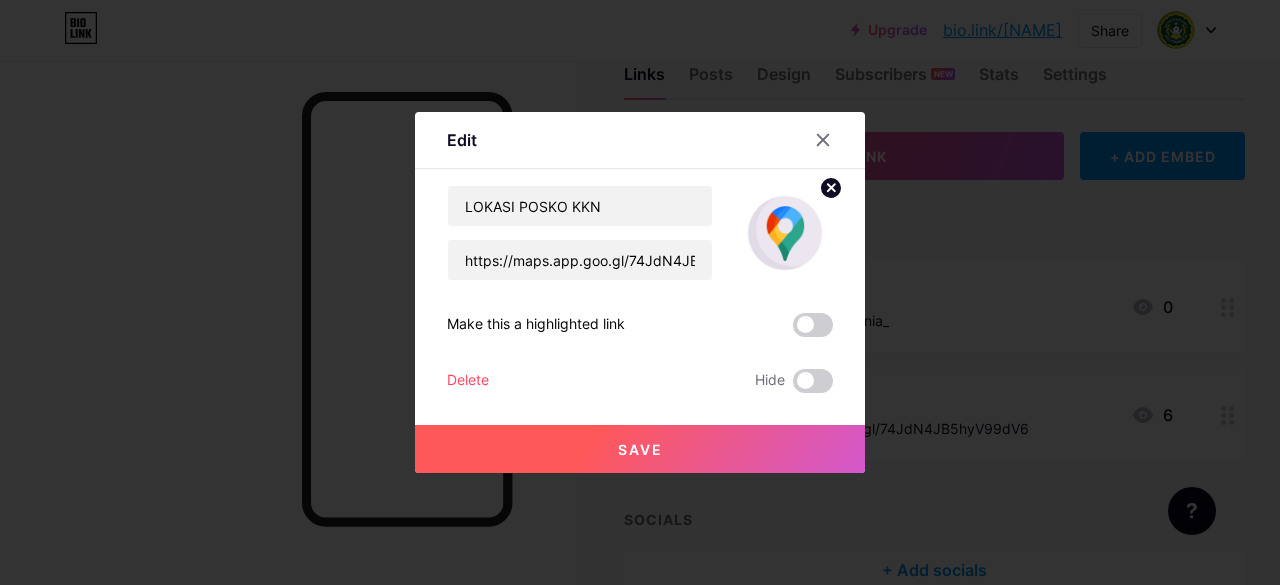 click 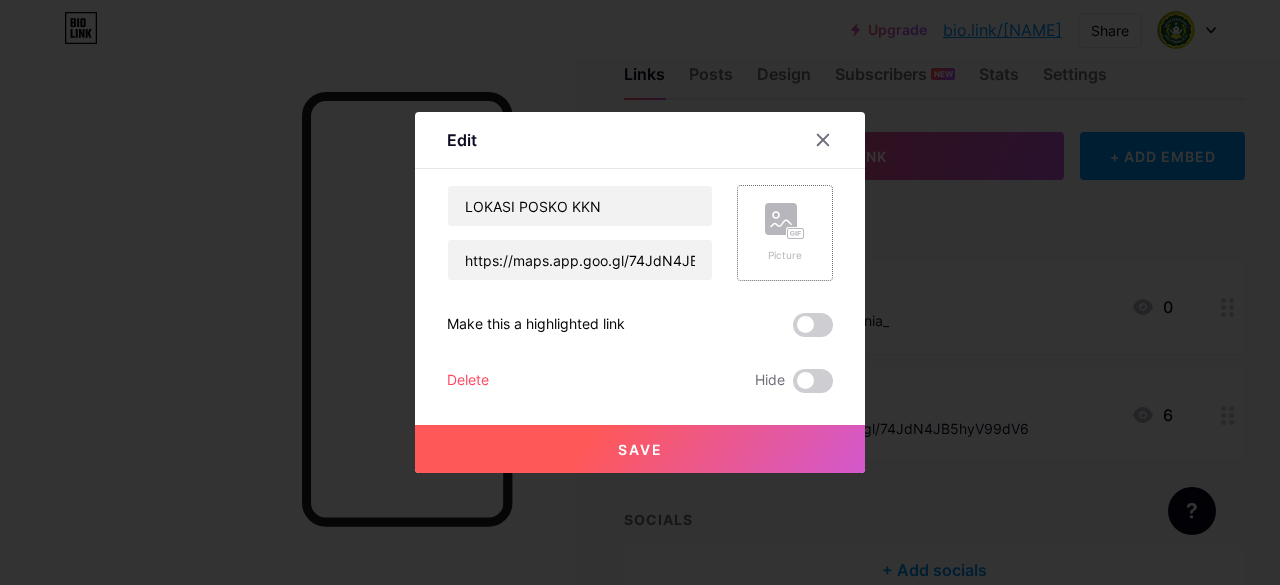 click 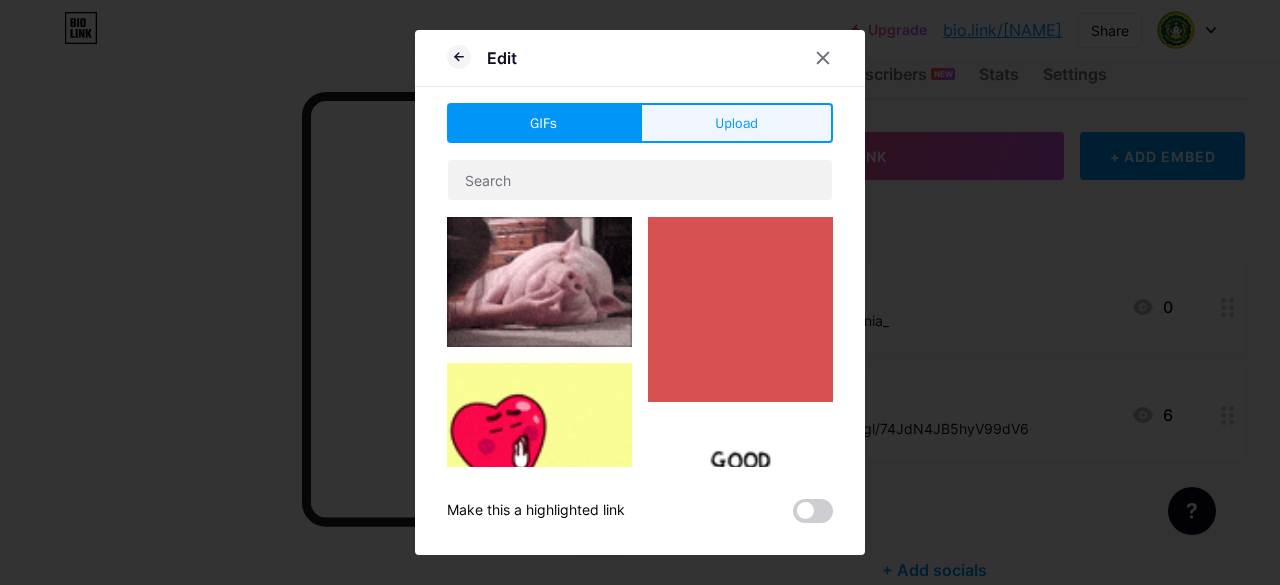 click on "Upload" at bounding box center (736, 123) 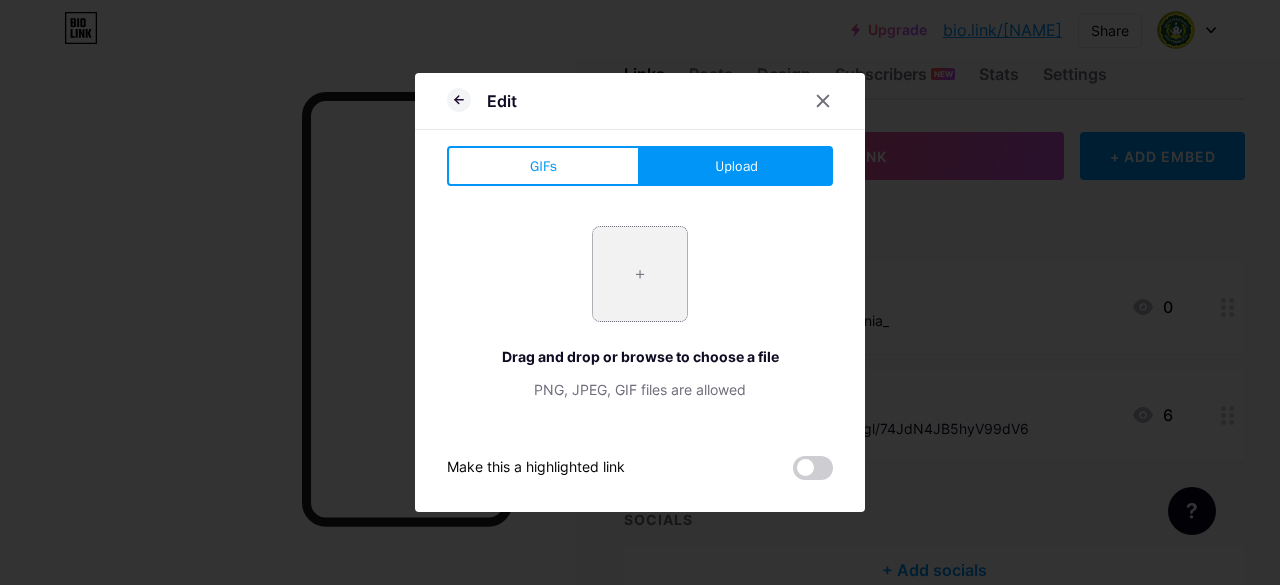click at bounding box center (640, 274) 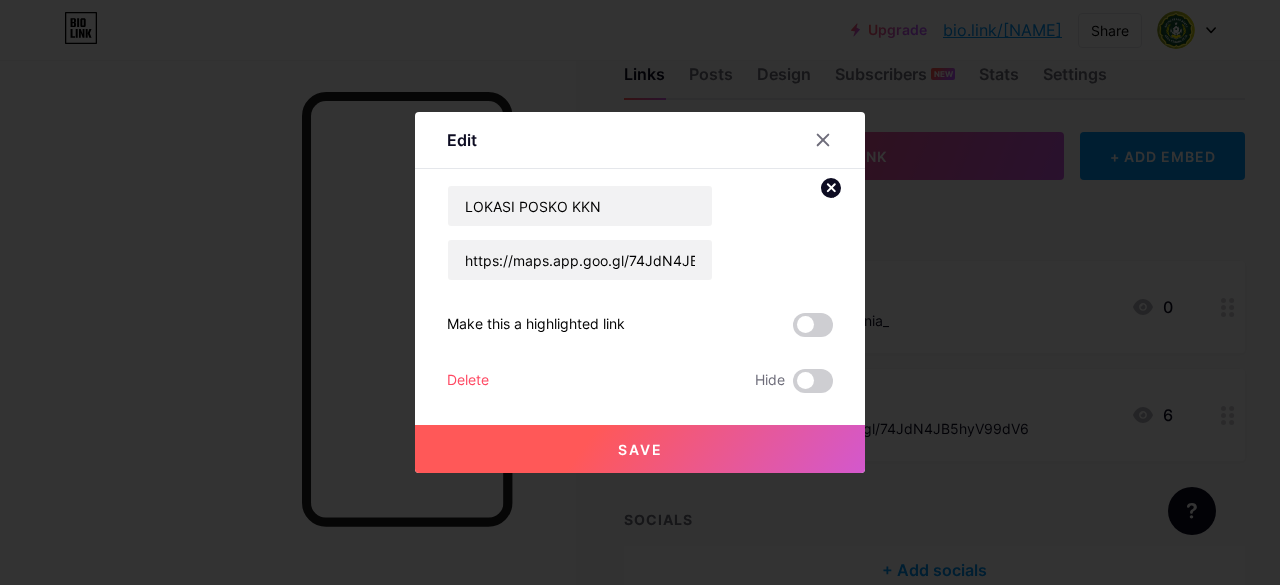 click on "Save" at bounding box center (640, 449) 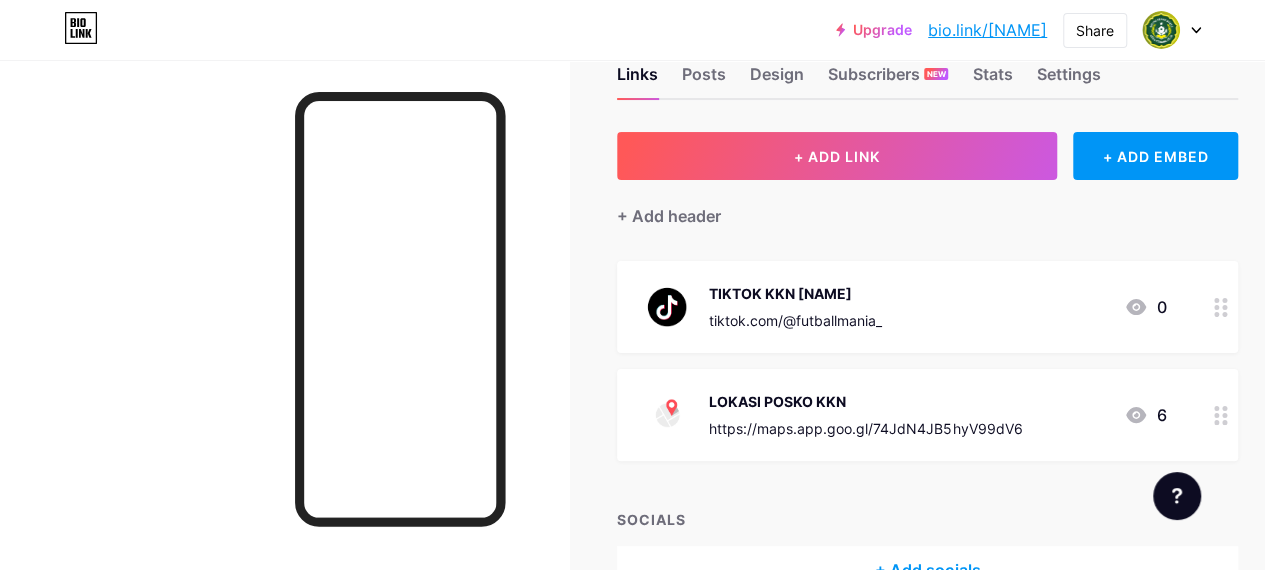 click at bounding box center (667, 415) 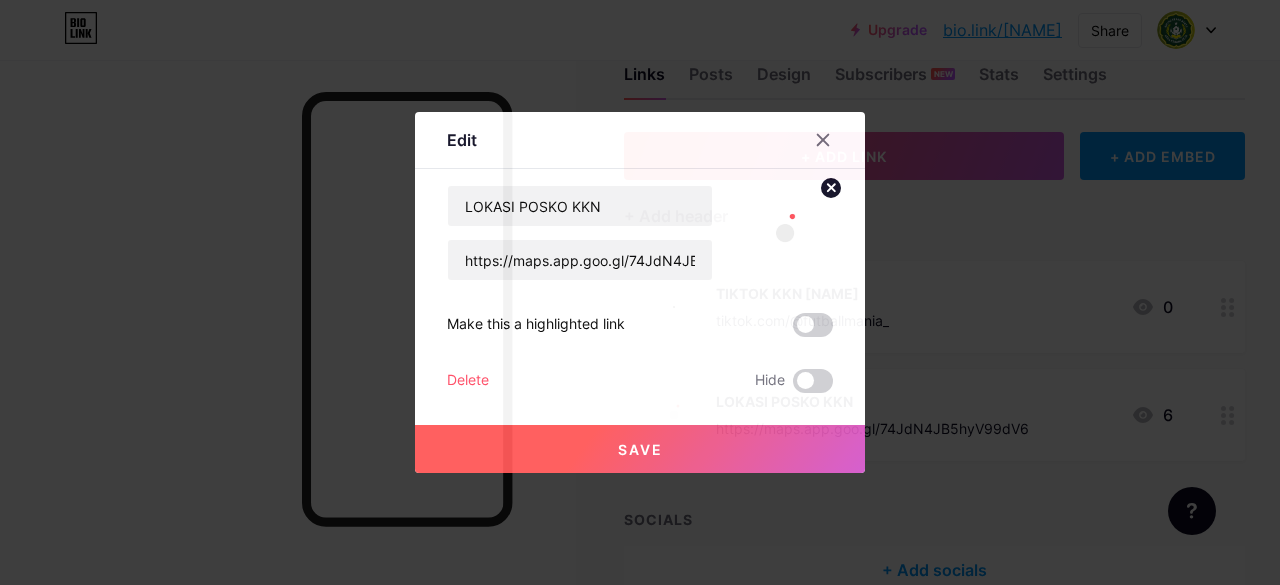 click at bounding box center (785, 233) 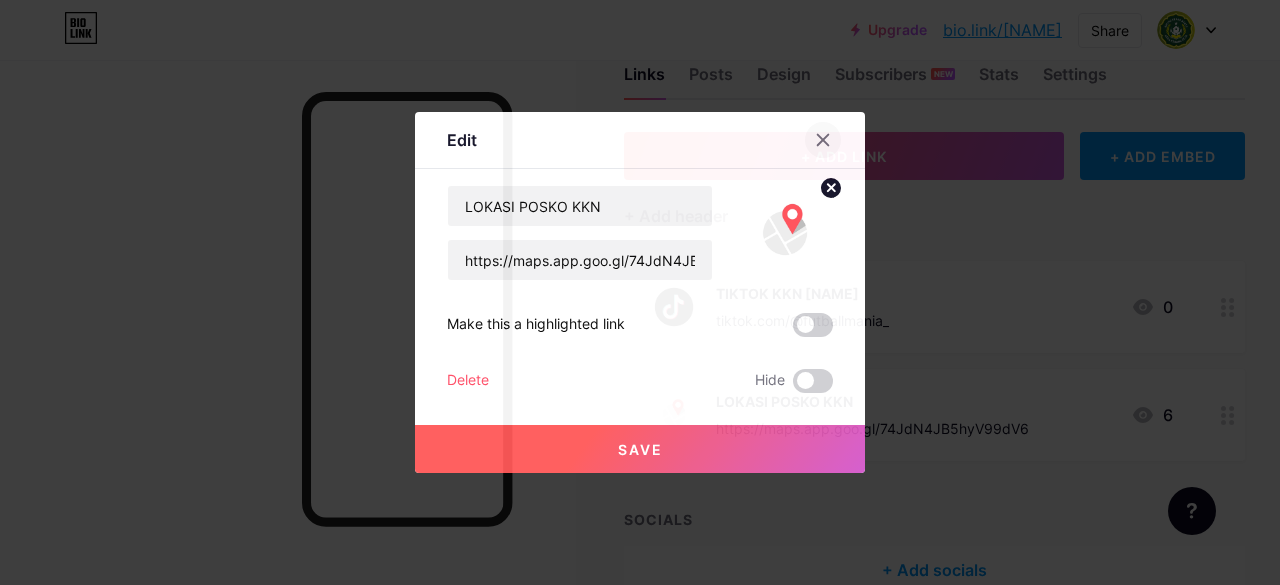click at bounding box center (823, 140) 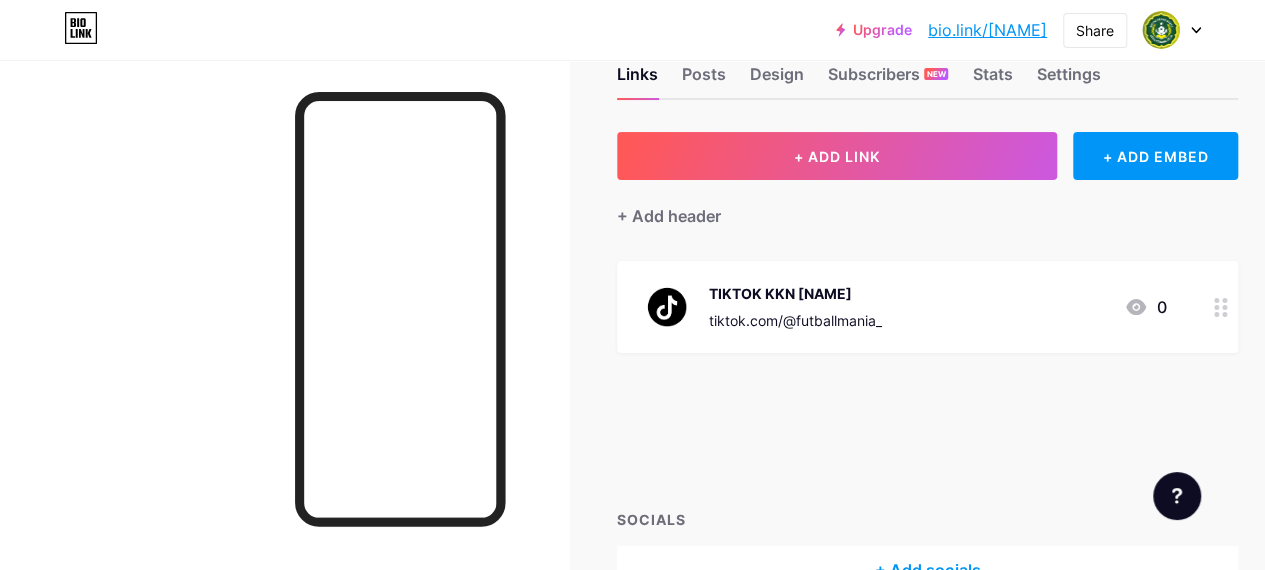 type 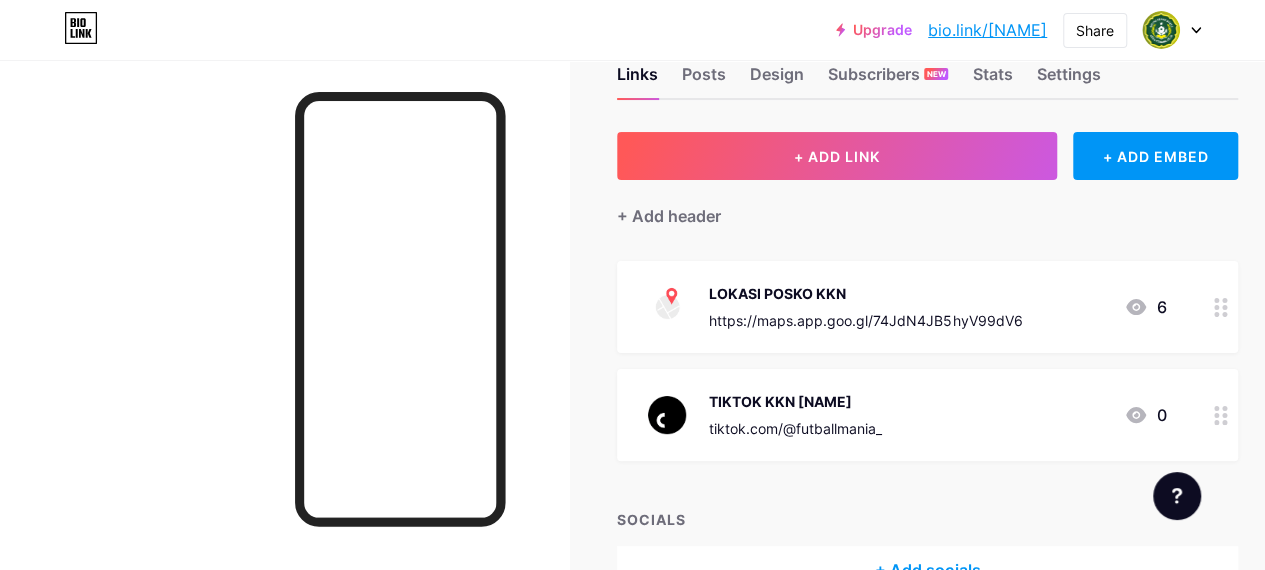 click on "https://maps.app.goo.gl/74JdN4JB5hyV99dV6" at bounding box center [865, 320] 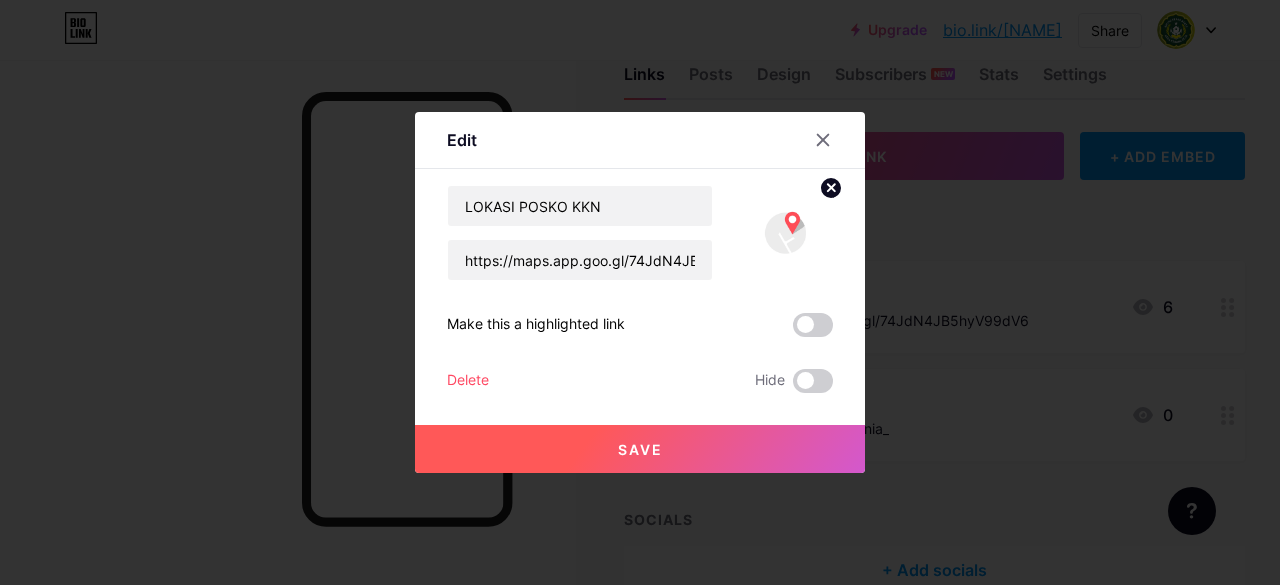 click 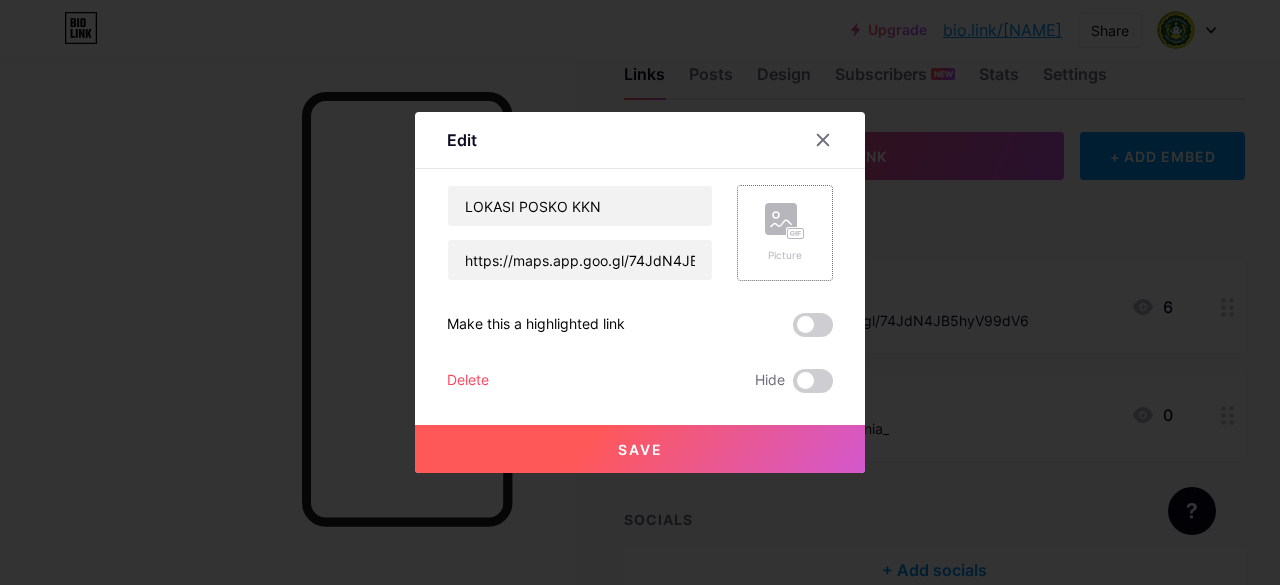 click 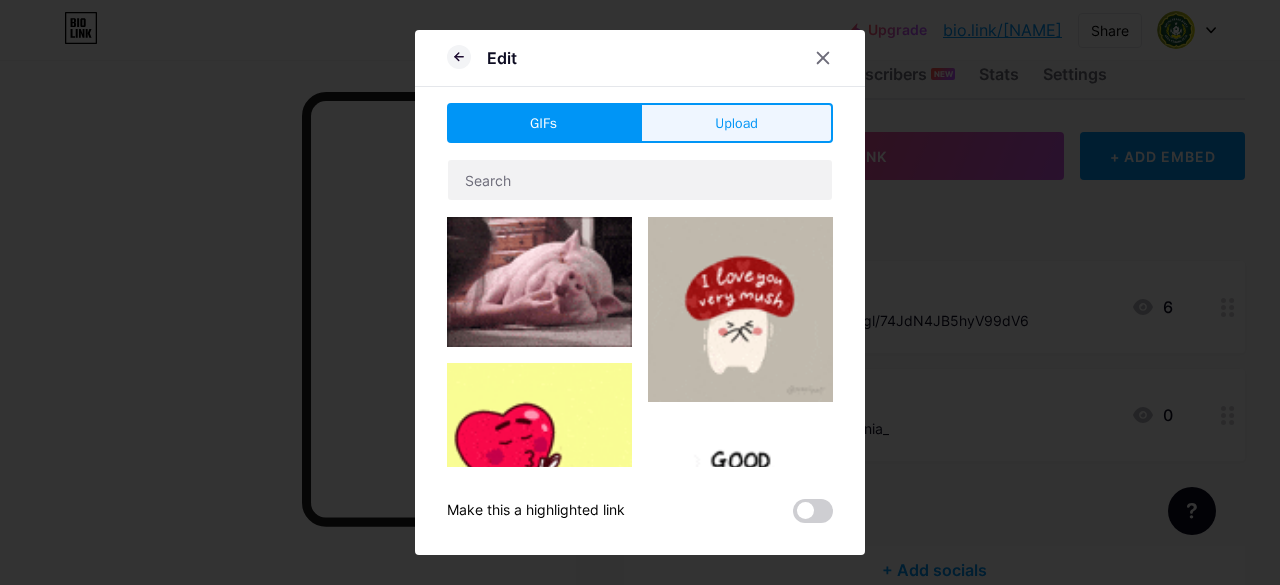click on "Upload" at bounding box center (736, 123) 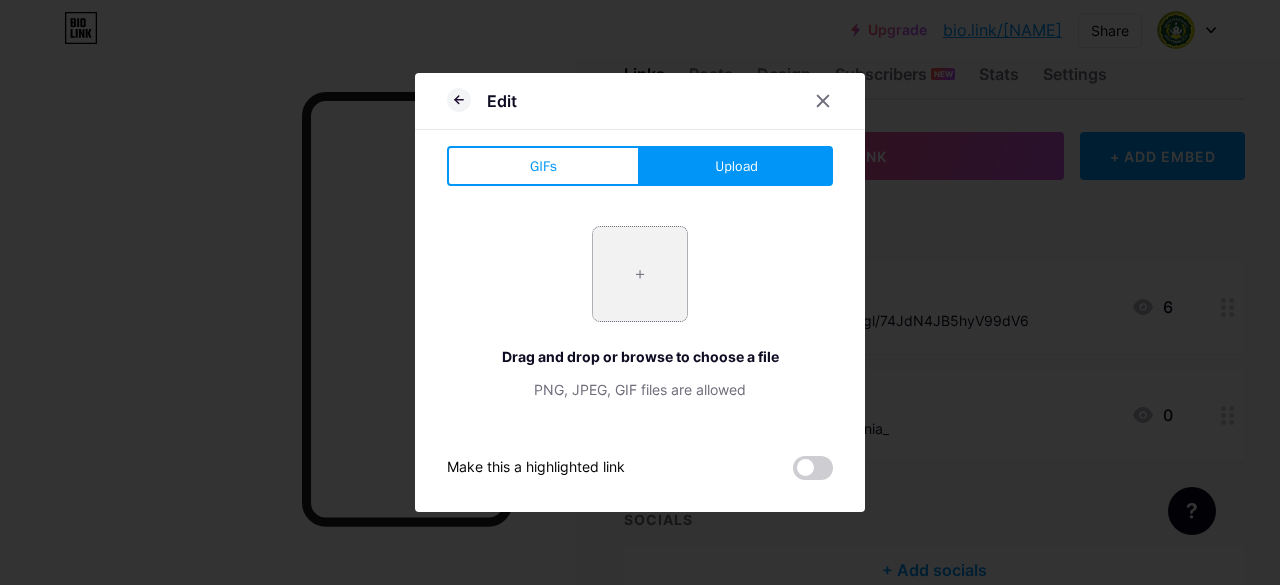click at bounding box center [640, 274] 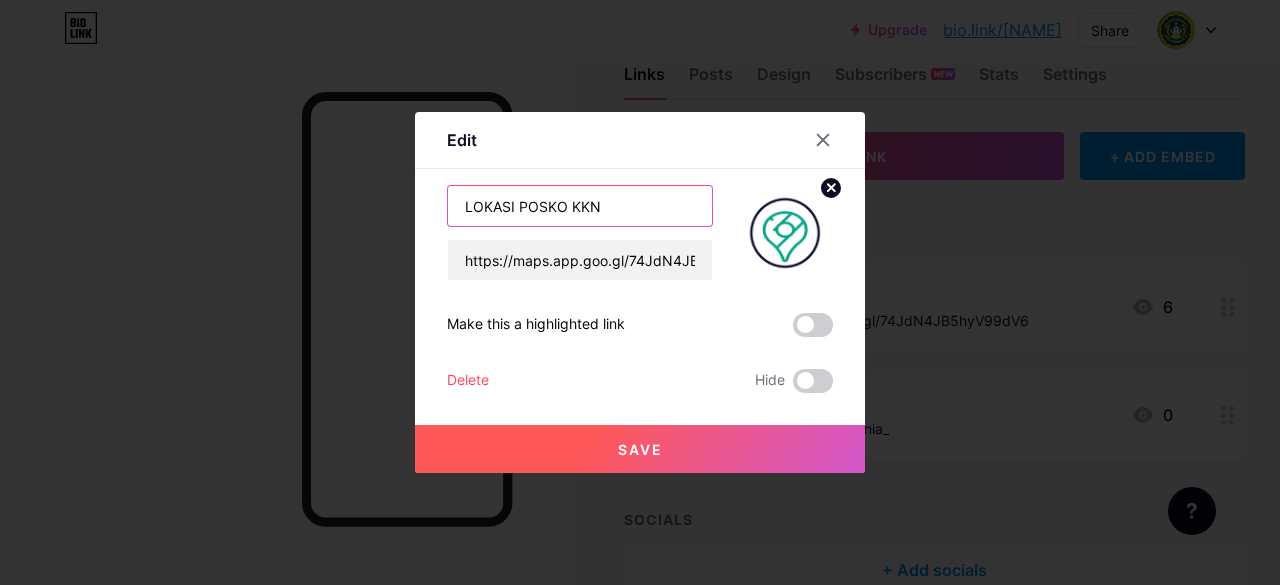 click on "LOKASI POSKO KKN" at bounding box center (580, 206) 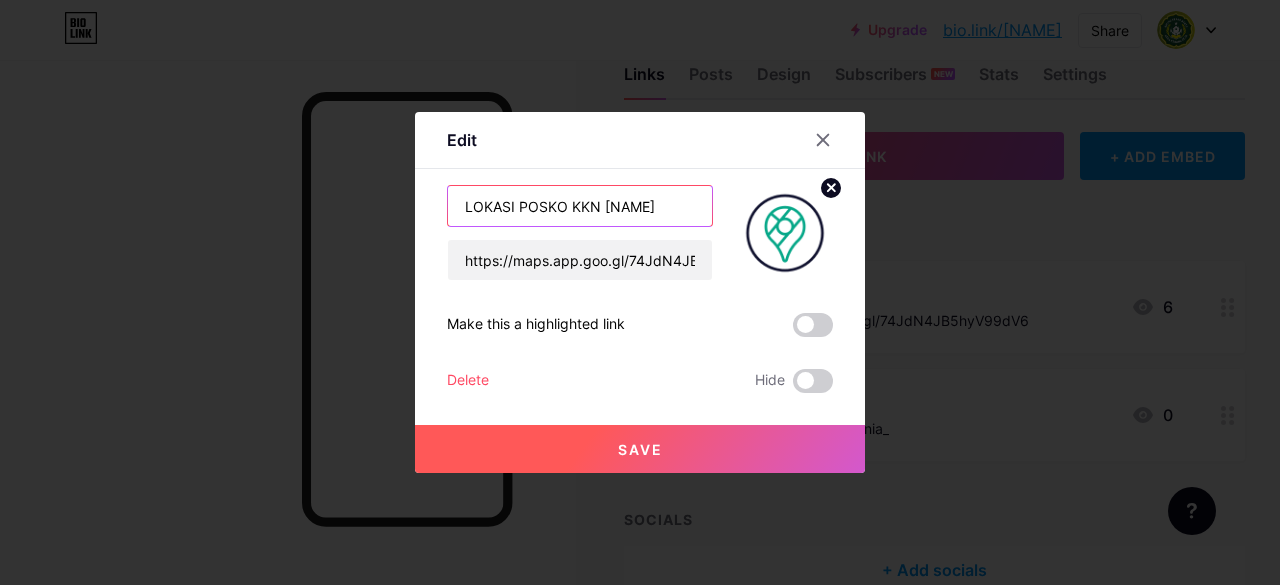 scroll, scrollTop: 0, scrollLeft: 4, axis: horizontal 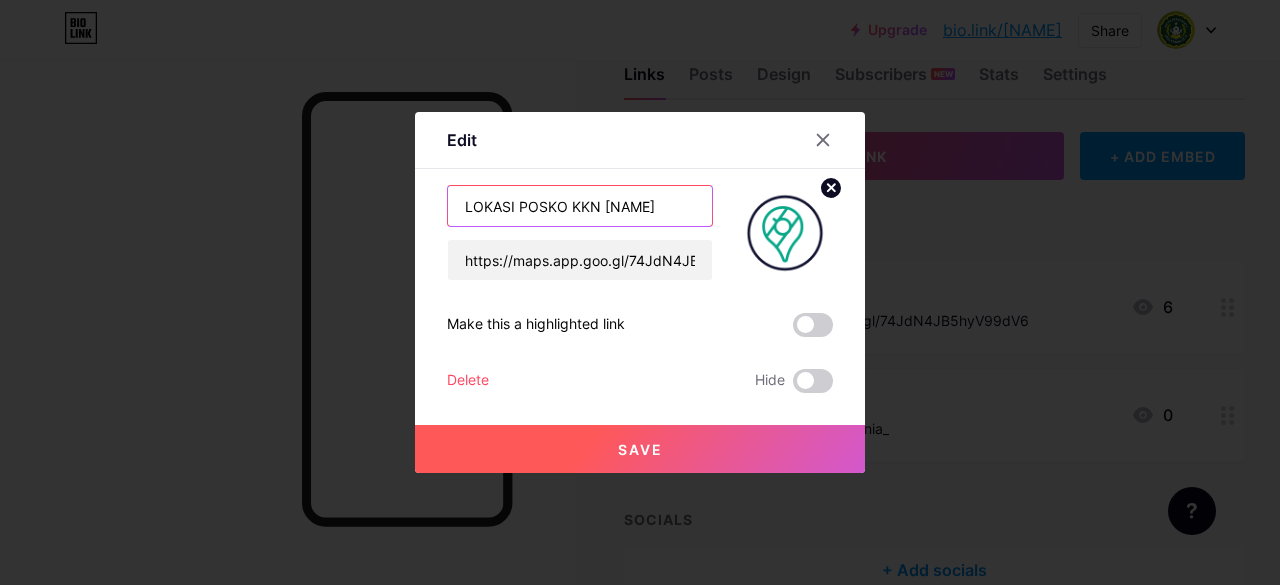 drag, startPoint x: 554, startPoint y: 206, endPoint x: 507, endPoint y: 192, distance: 49.0408 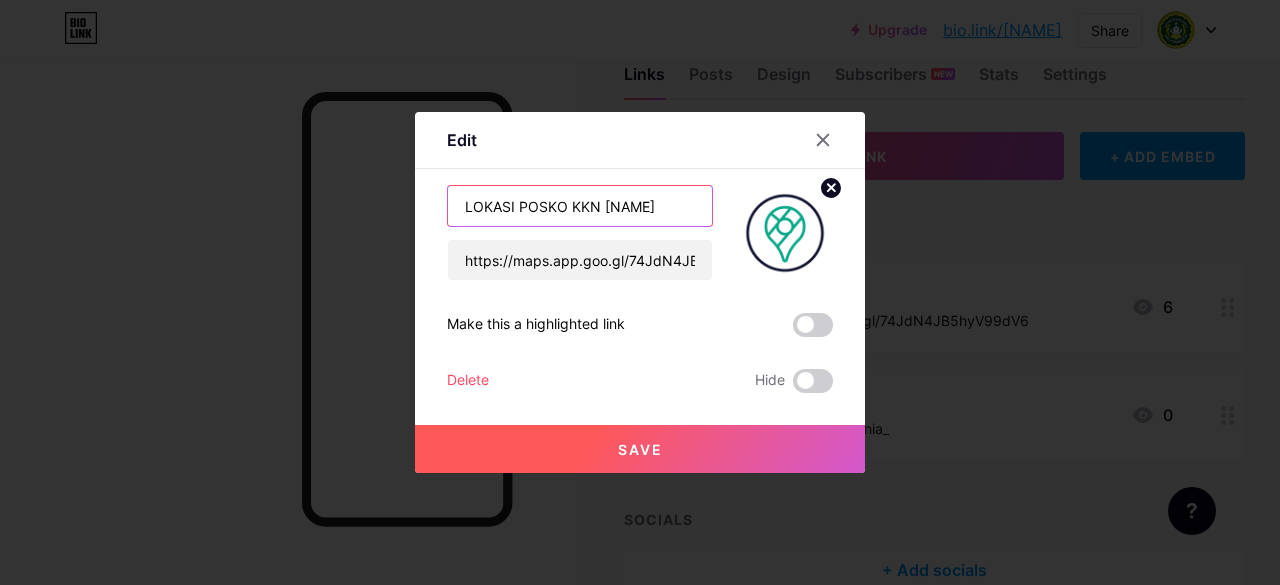 click on "LOKASI POSKO KKN [NAME]" at bounding box center [580, 206] 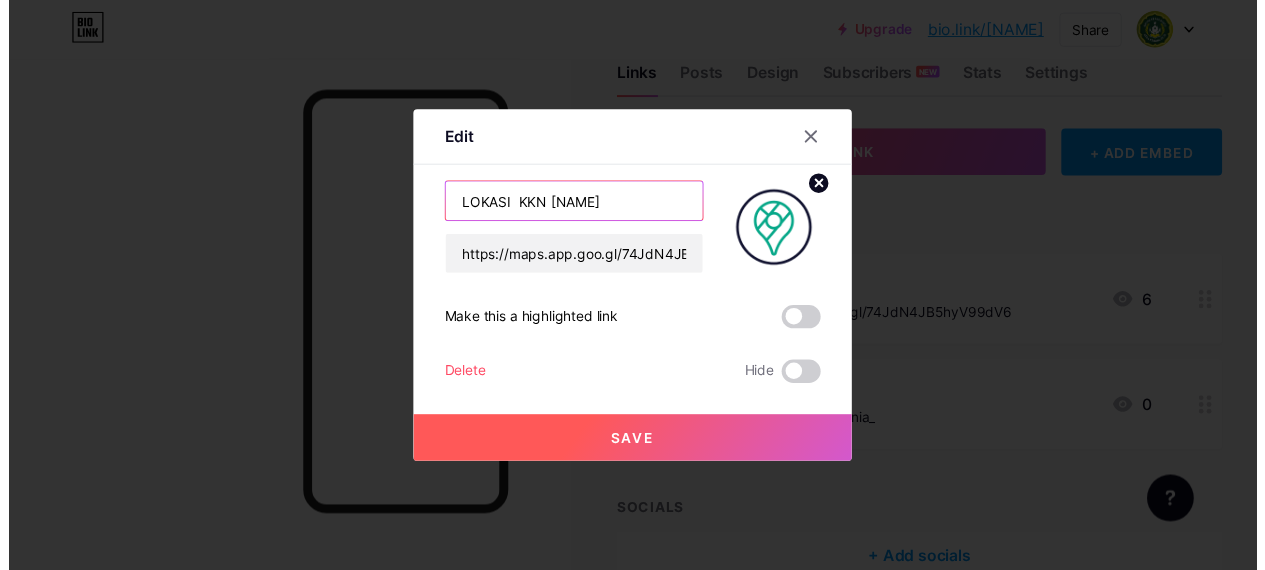 scroll, scrollTop: 0, scrollLeft: 0, axis: both 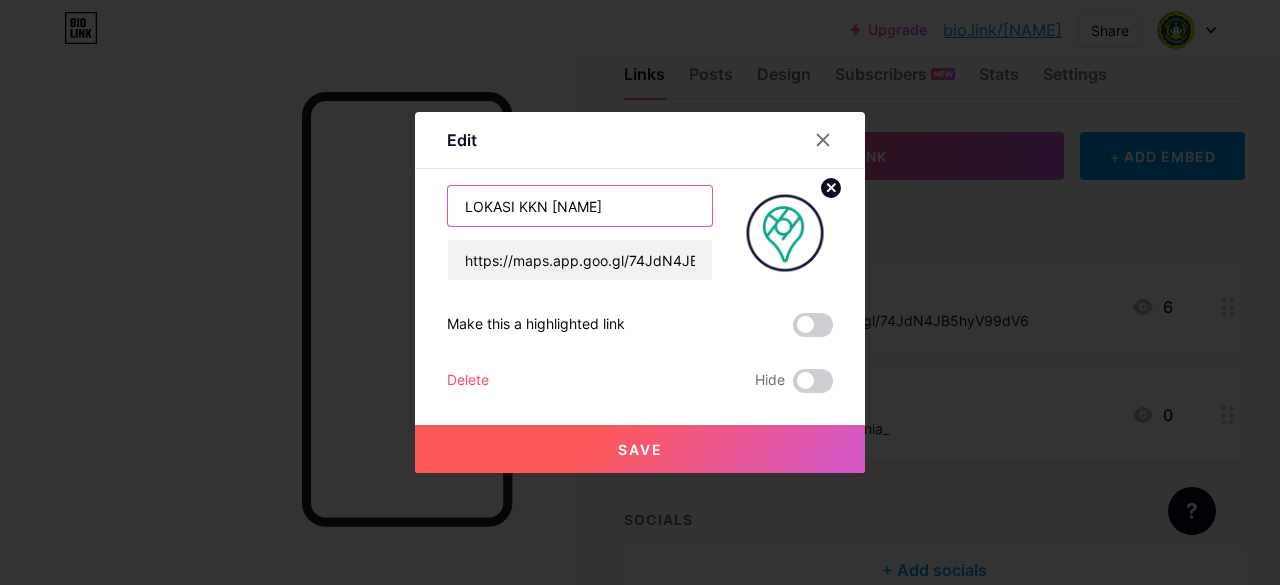 type on "LOKASI KKN [NAME]" 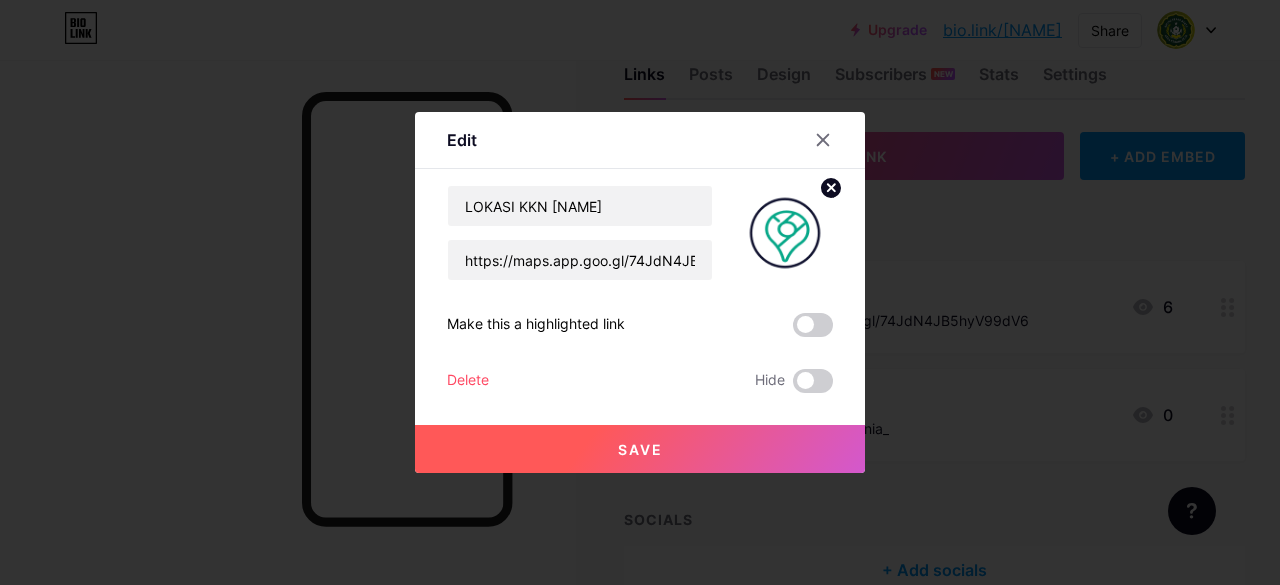 click on "Save" at bounding box center (640, 449) 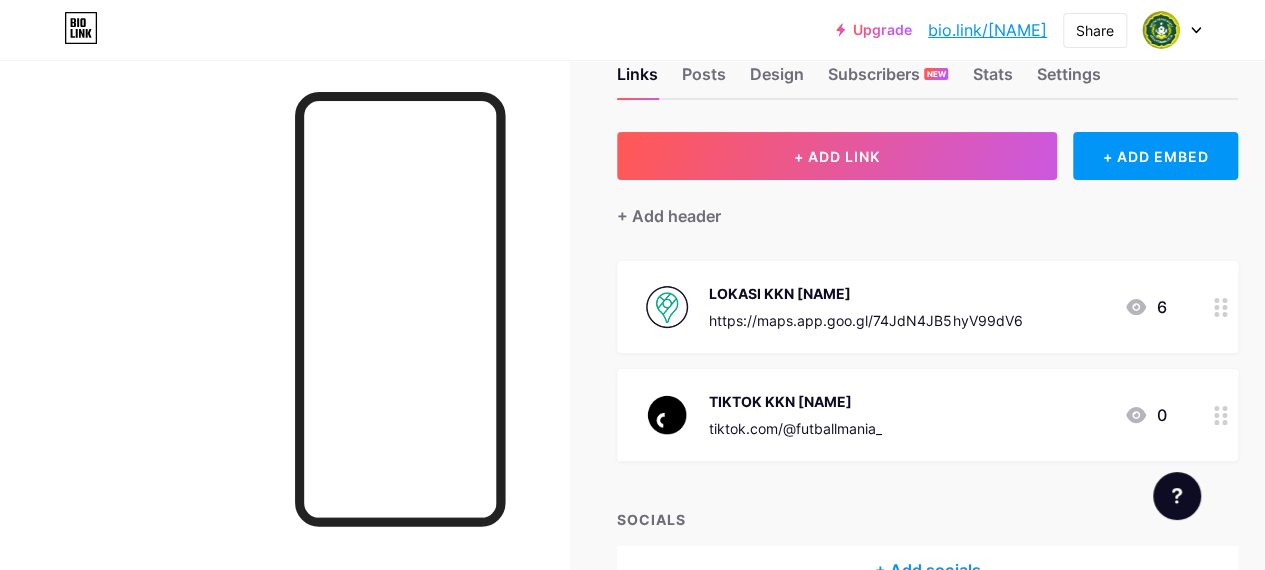 click on "TIKTOK KKN [NAME]
tiktok.com/@futballmania_
0" at bounding box center [903, 415] 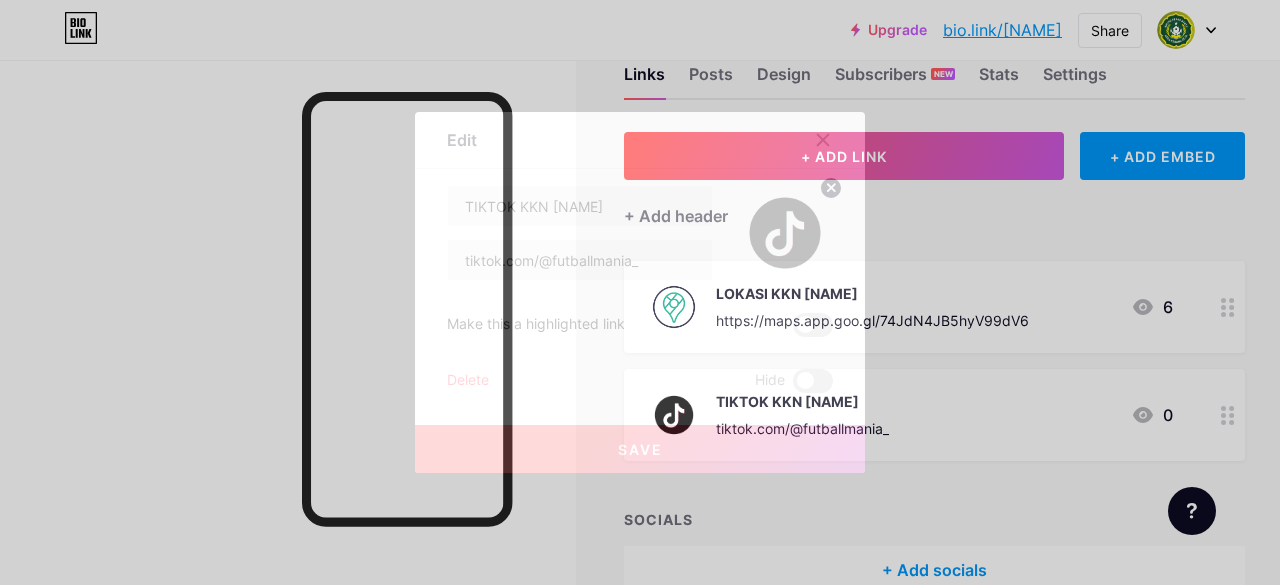 click 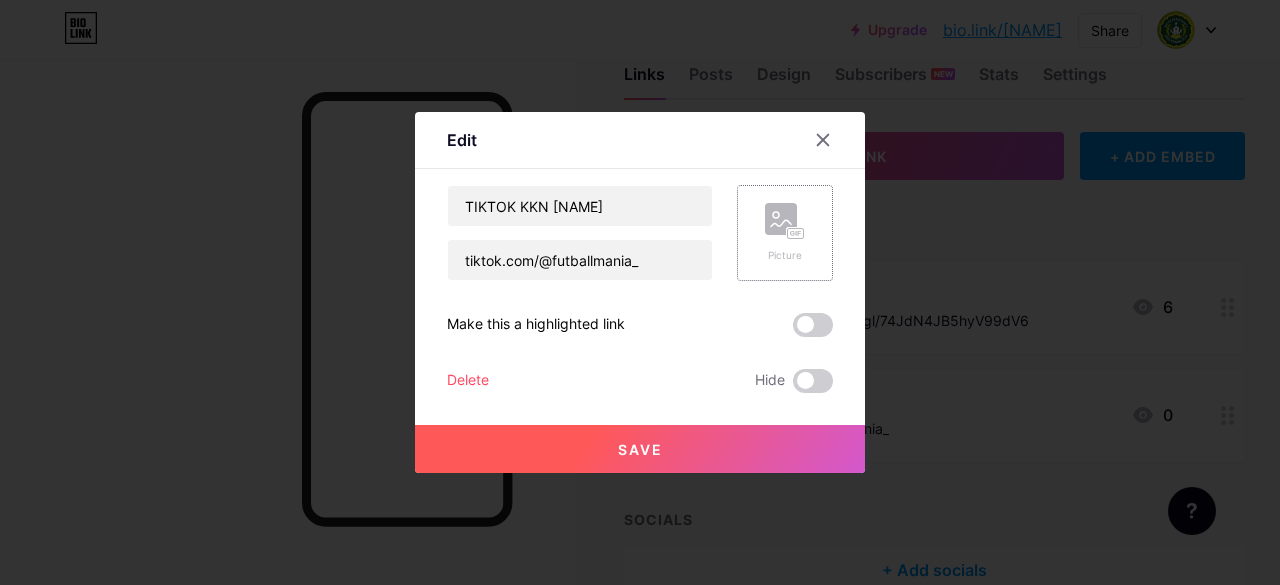 click 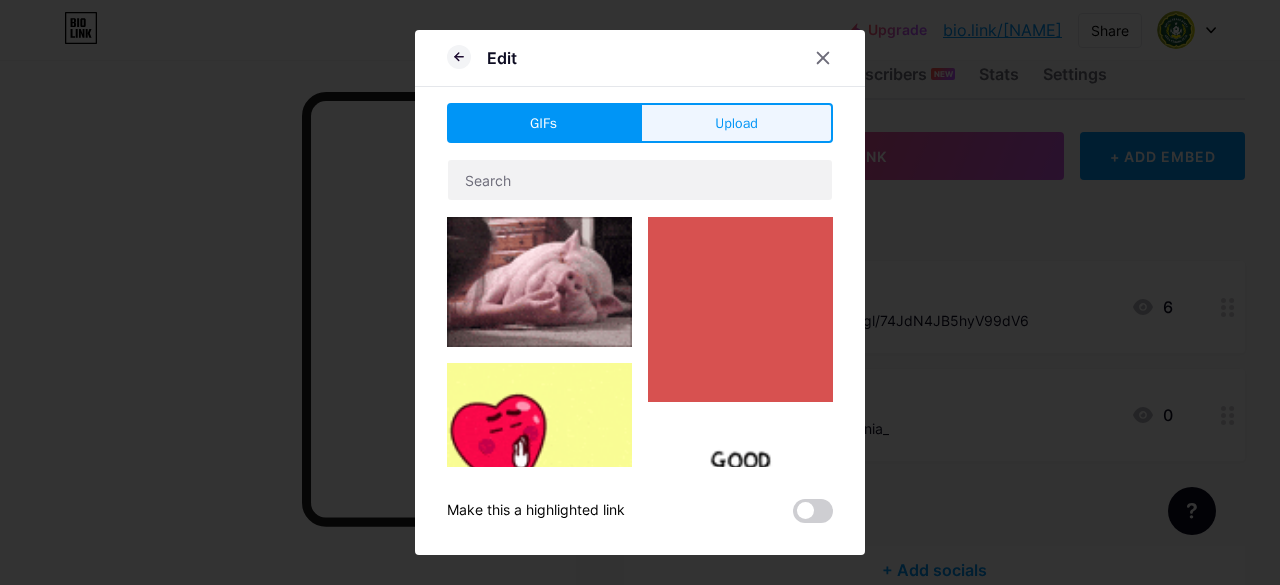 click on "Upload" at bounding box center [736, 123] 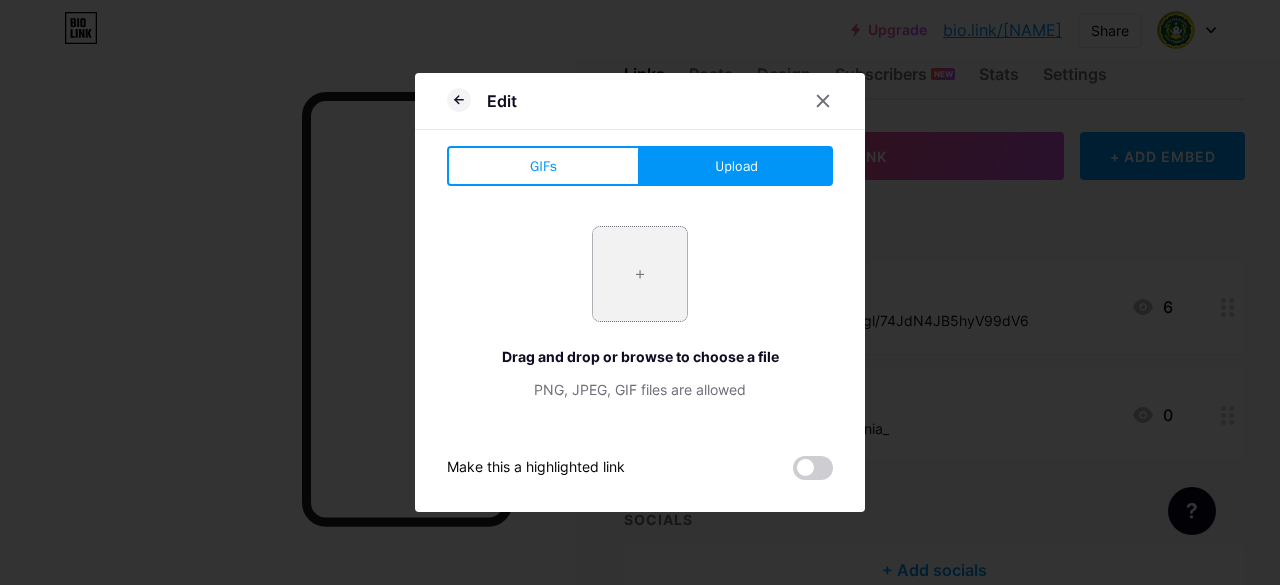 click at bounding box center [640, 274] 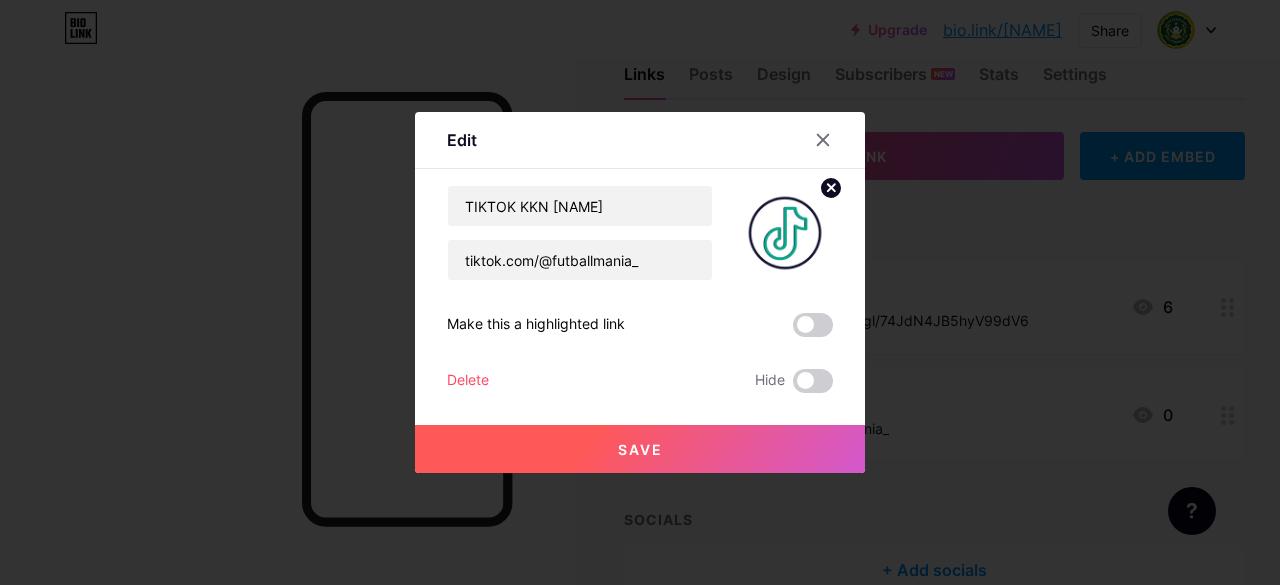 click on "Save" at bounding box center [640, 449] 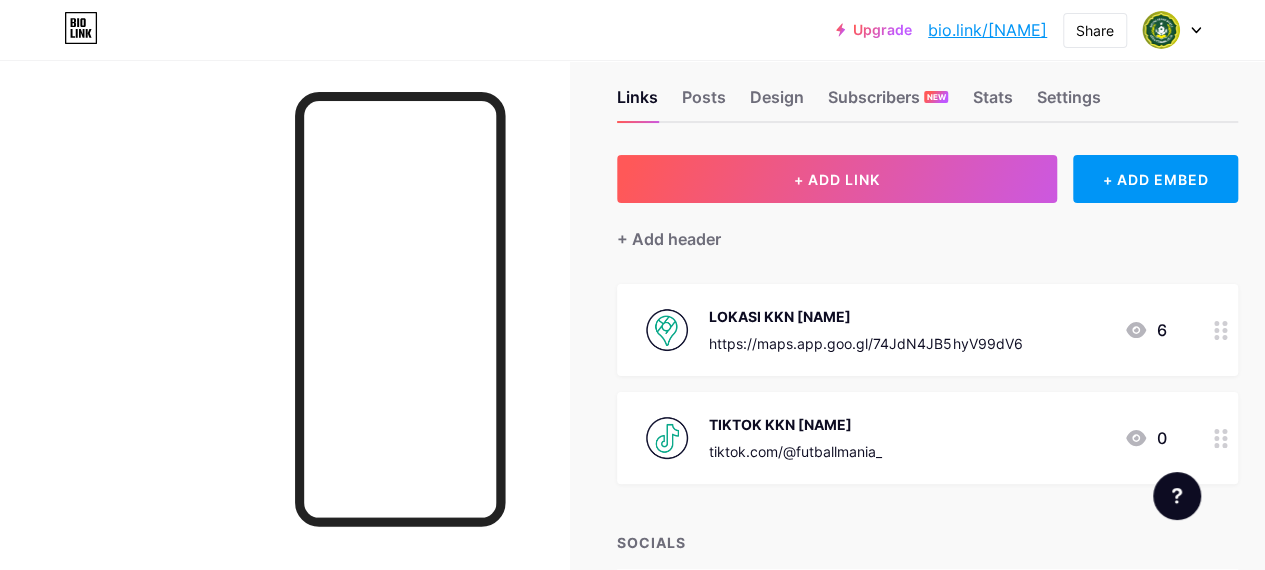 scroll, scrollTop: 0, scrollLeft: 0, axis: both 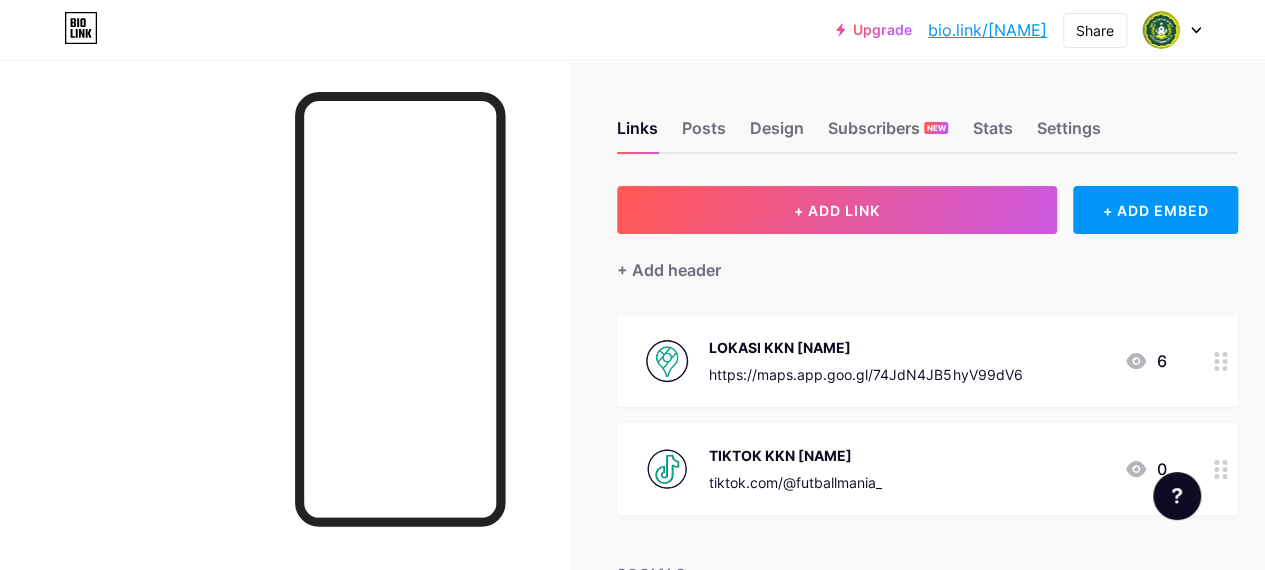click 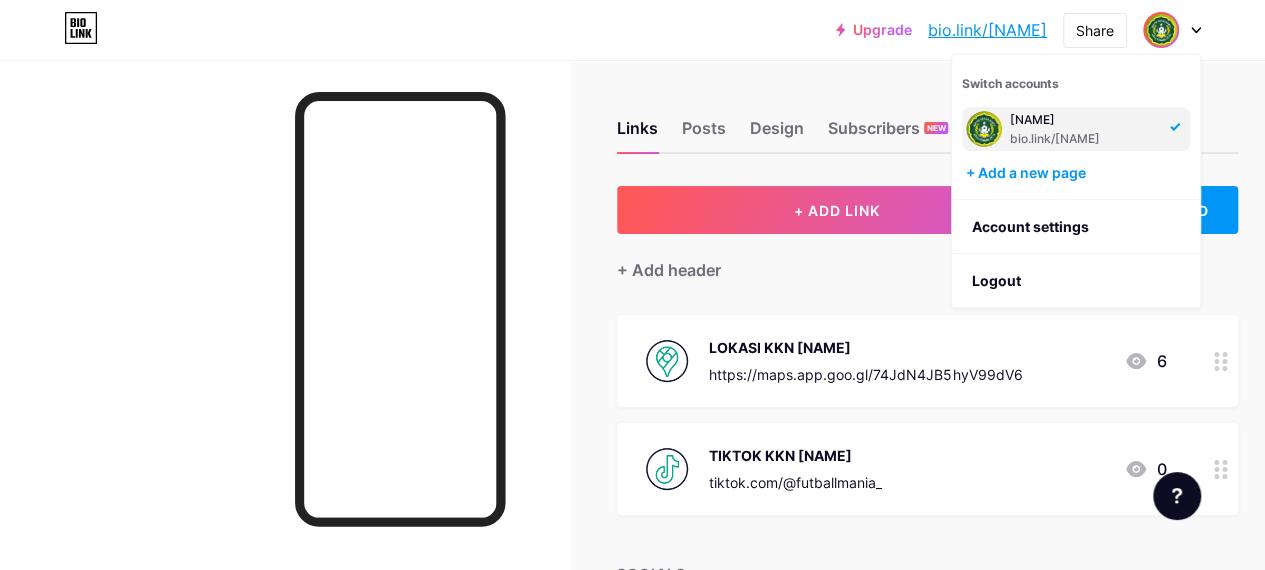 click on "Links
Posts
Design
Subscribers
NEW
Stats
Settings       + ADD LINK     + ADD EMBED
+ Add header
LOKASI KKN [NAME]
https://maps.app.goo.gl/74JdN4JB5hyV99dV6
6
TIKTOK KKN [NAME]
tiktok.com/@futballmania_
0
SOCIALS     + Add socials                       Feature requests             Help center         Contact support" at bounding box center [661, 404] 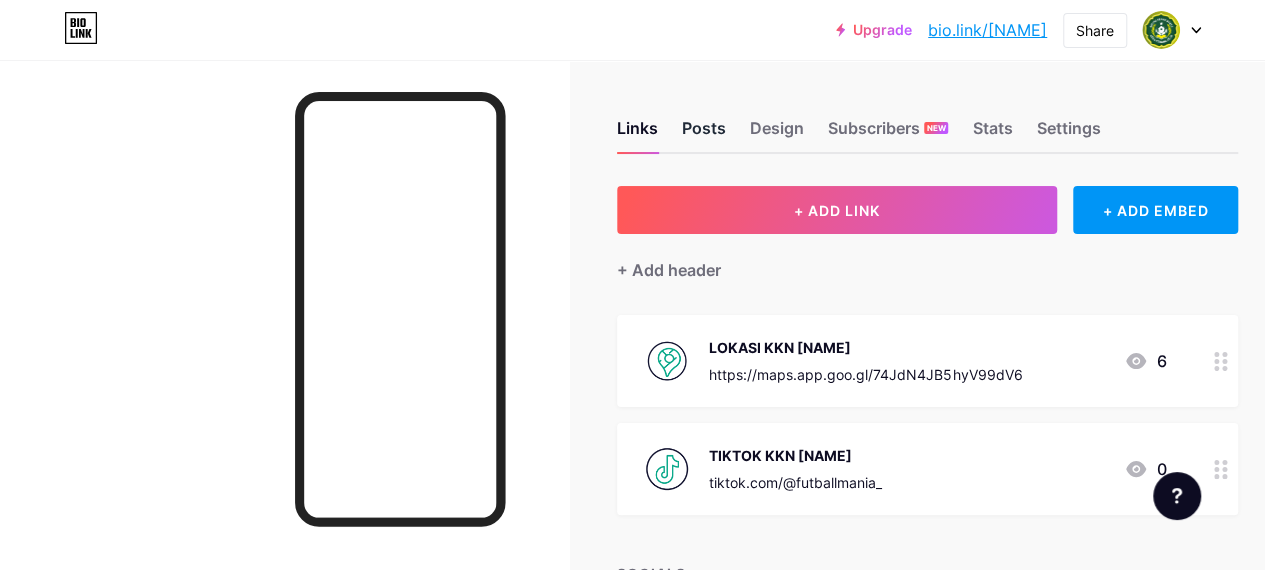 click on "Posts" at bounding box center (704, 134) 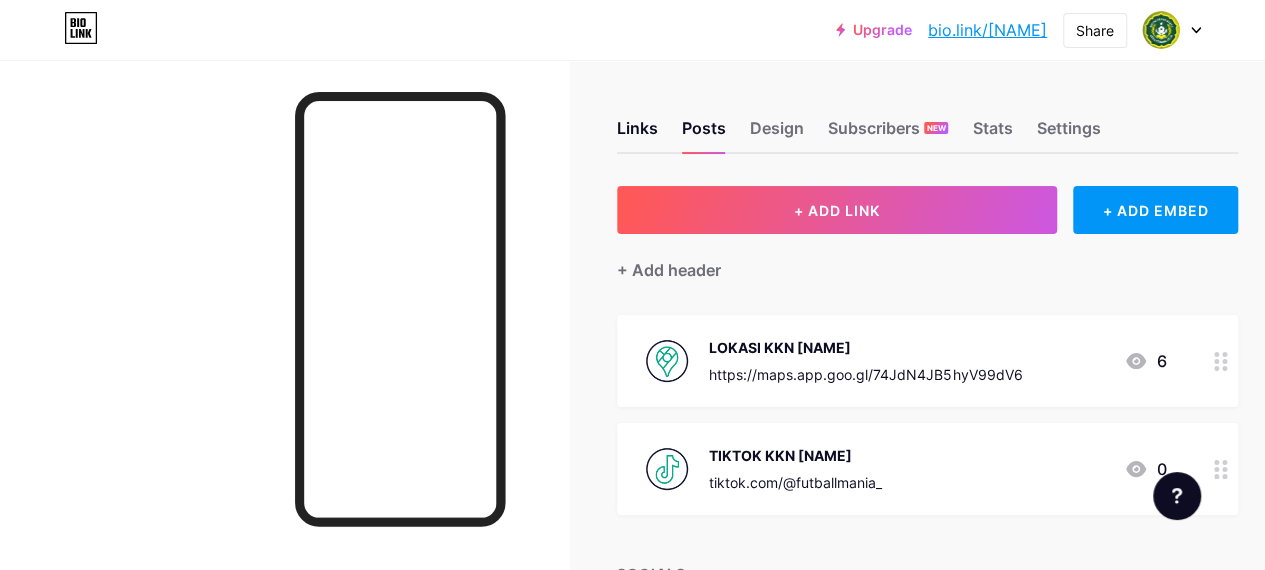 scroll, scrollTop: 100, scrollLeft: 0, axis: vertical 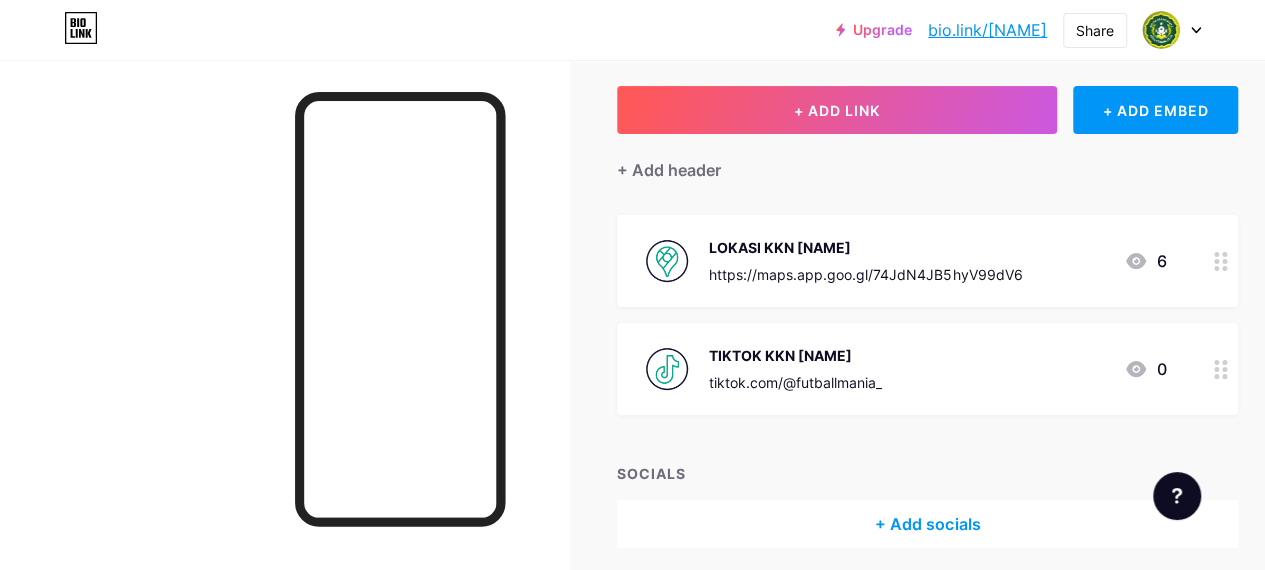 click on "TIKTOK KKN [NAME]
tiktok.com/@futballmania_
0" at bounding box center (903, 369) 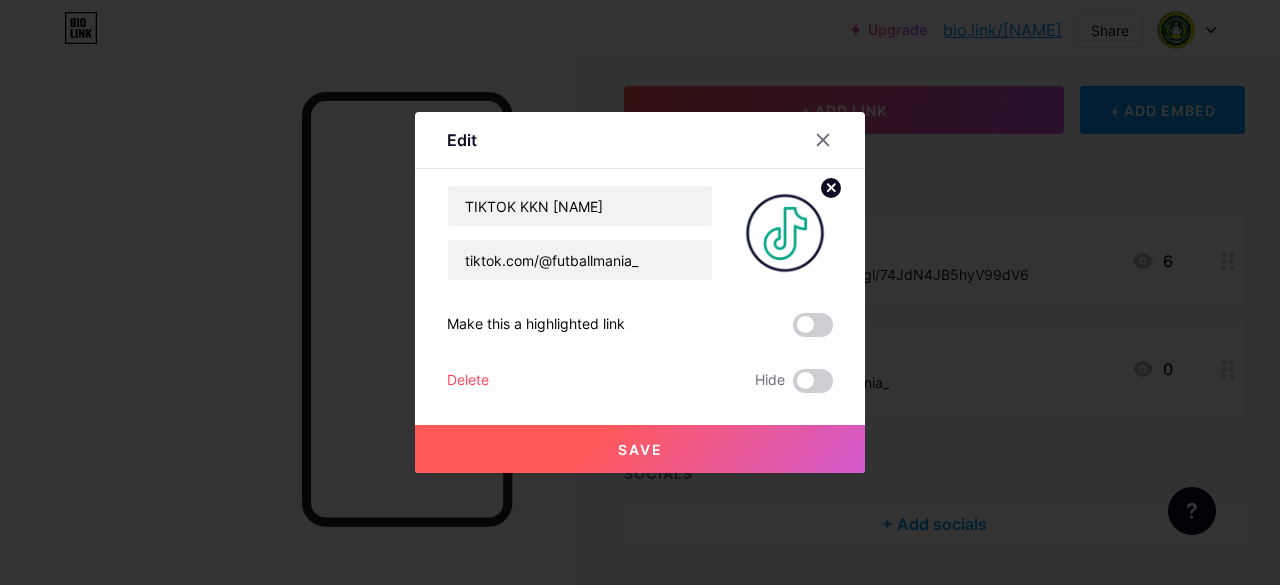 click on "Save" at bounding box center (640, 449) 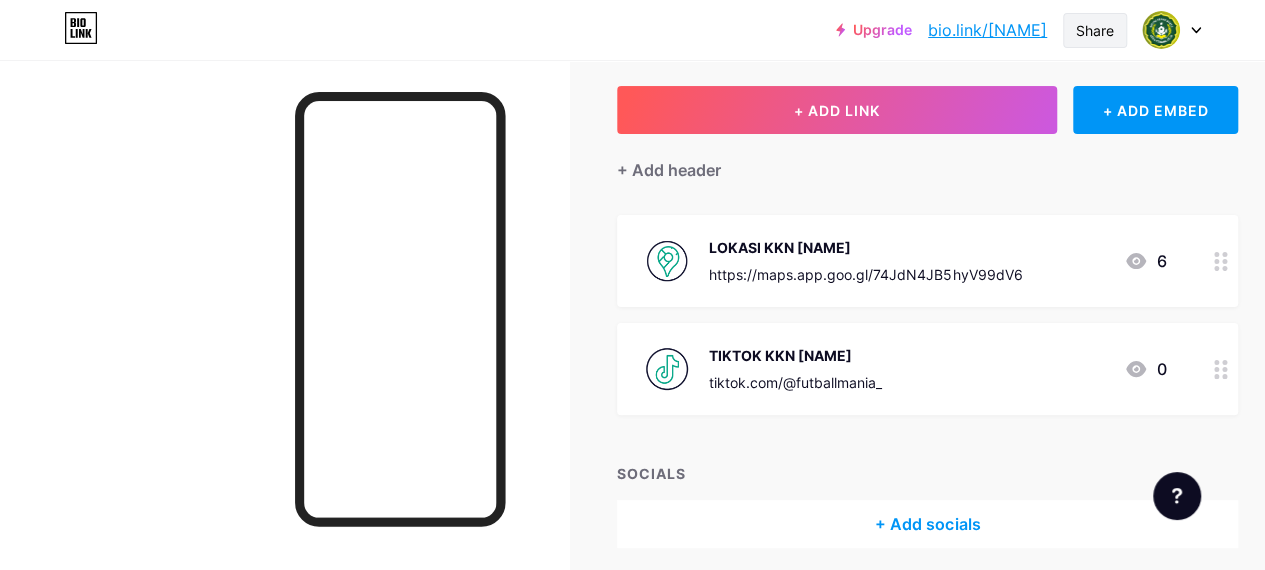 click on "Share" at bounding box center (1095, 30) 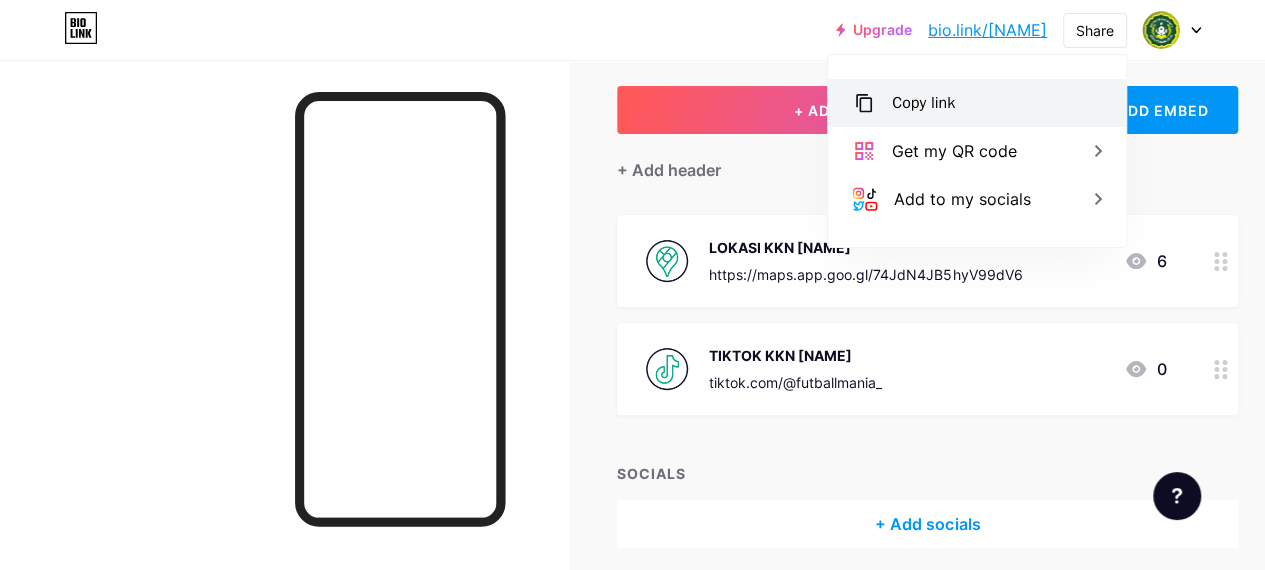 click on "Copy link" at bounding box center [977, 103] 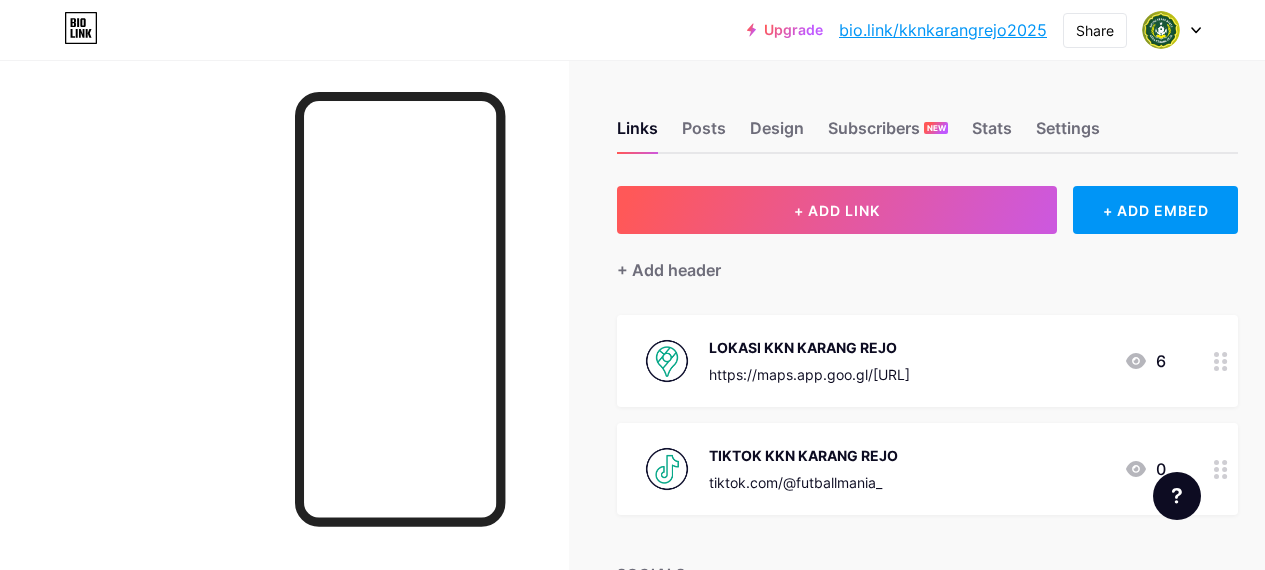 scroll, scrollTop: 0, scrollLeft: 0, axis: both 